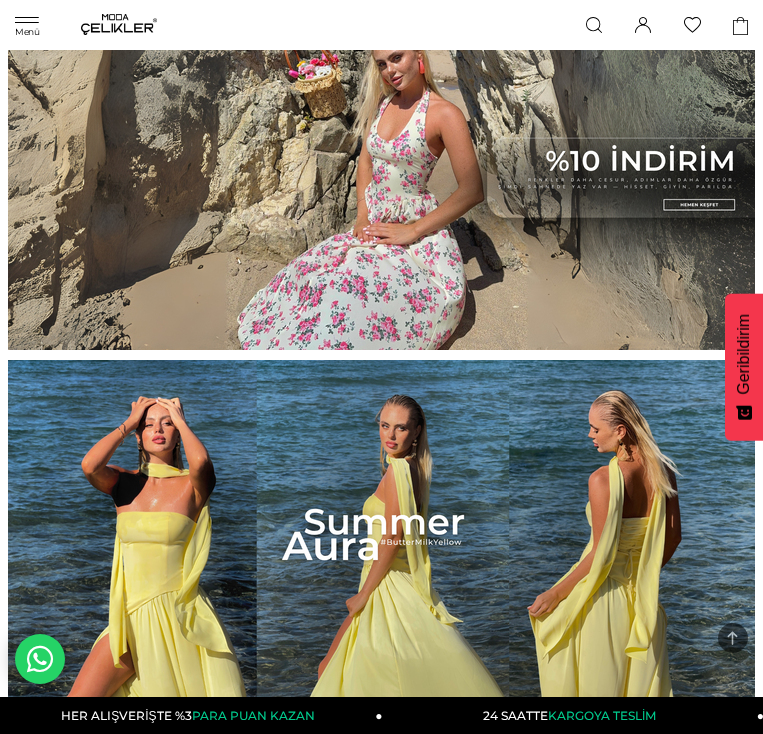scroll, scrollTop: 560, scrollLeft: 0, axis: vertical 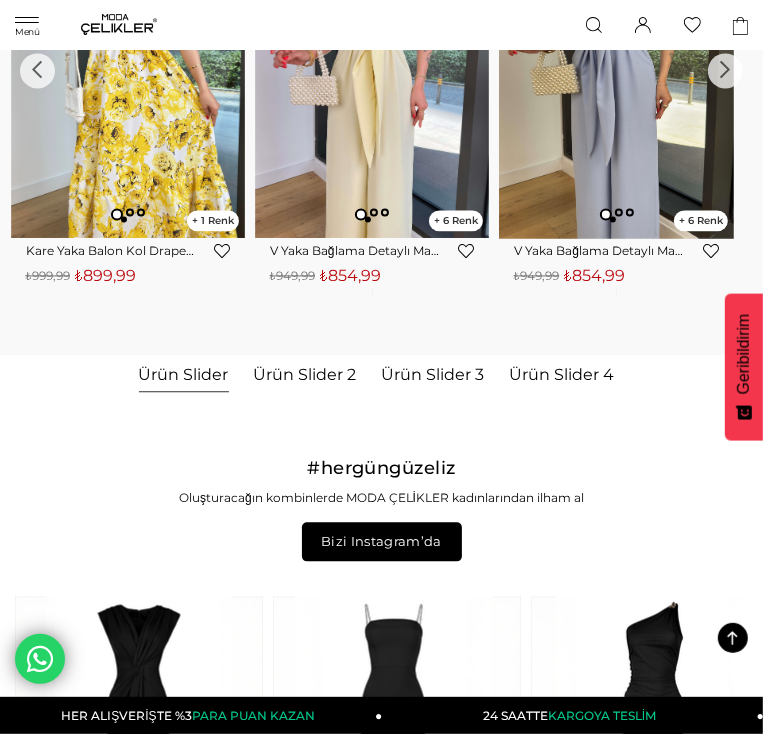 click on "Ürün Slider 2" at bounding box center [305, 379] 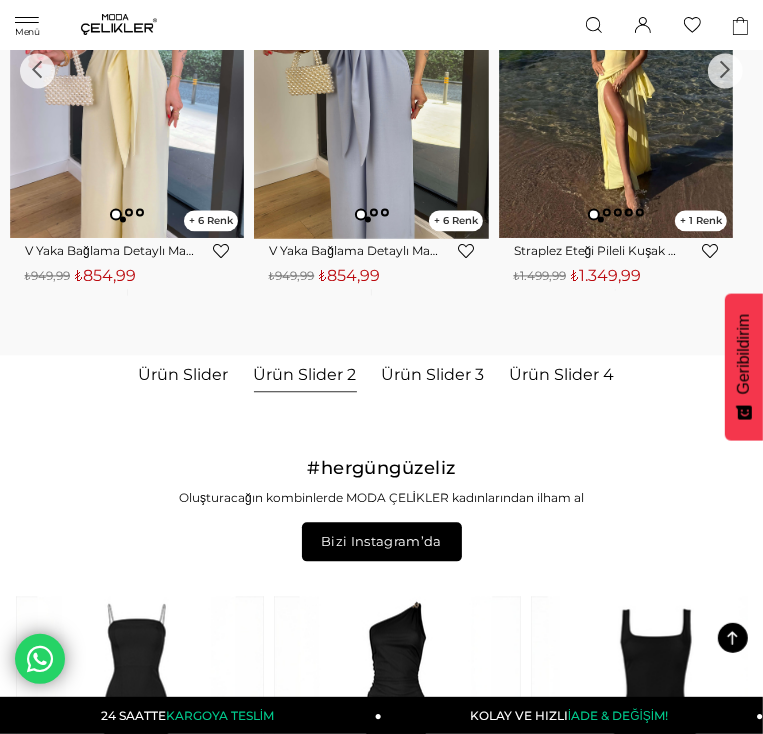 click on "Ürün Slider 3" at bounding box center [433, 379] 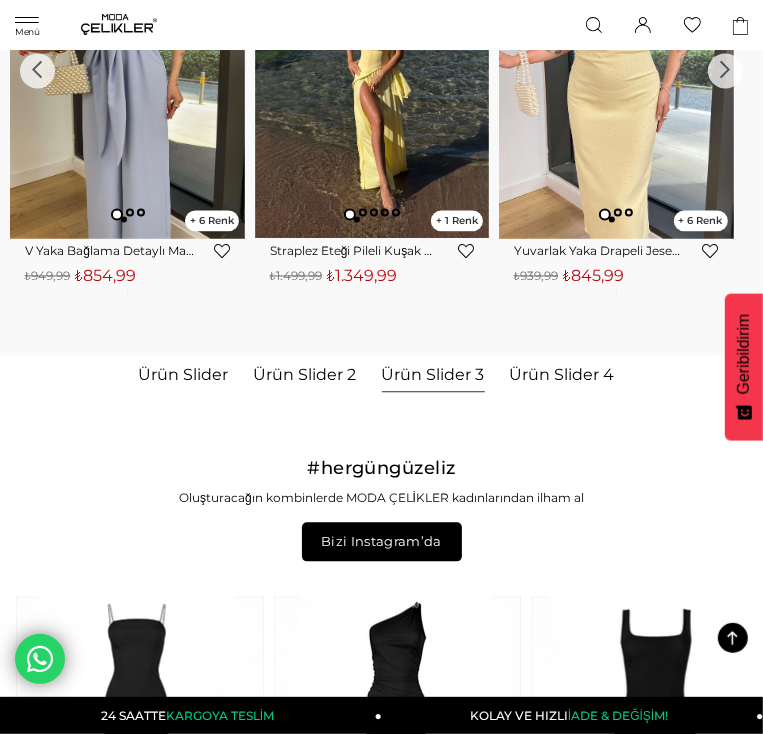 click on "Ürün Slider 3" at bounding box center [433, 379] 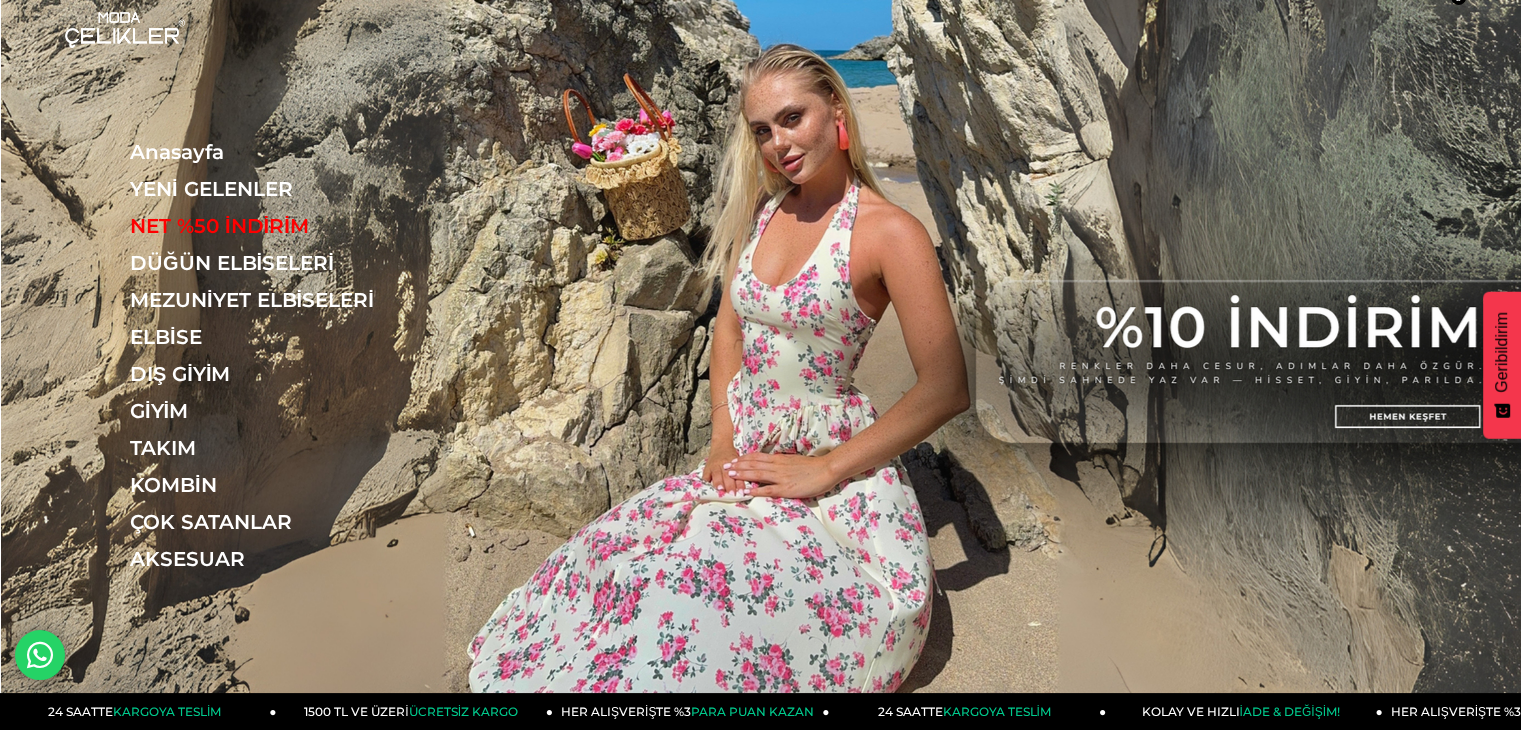 scroll, scrollTop: 100, scrollLeft: 0, axis: vertical 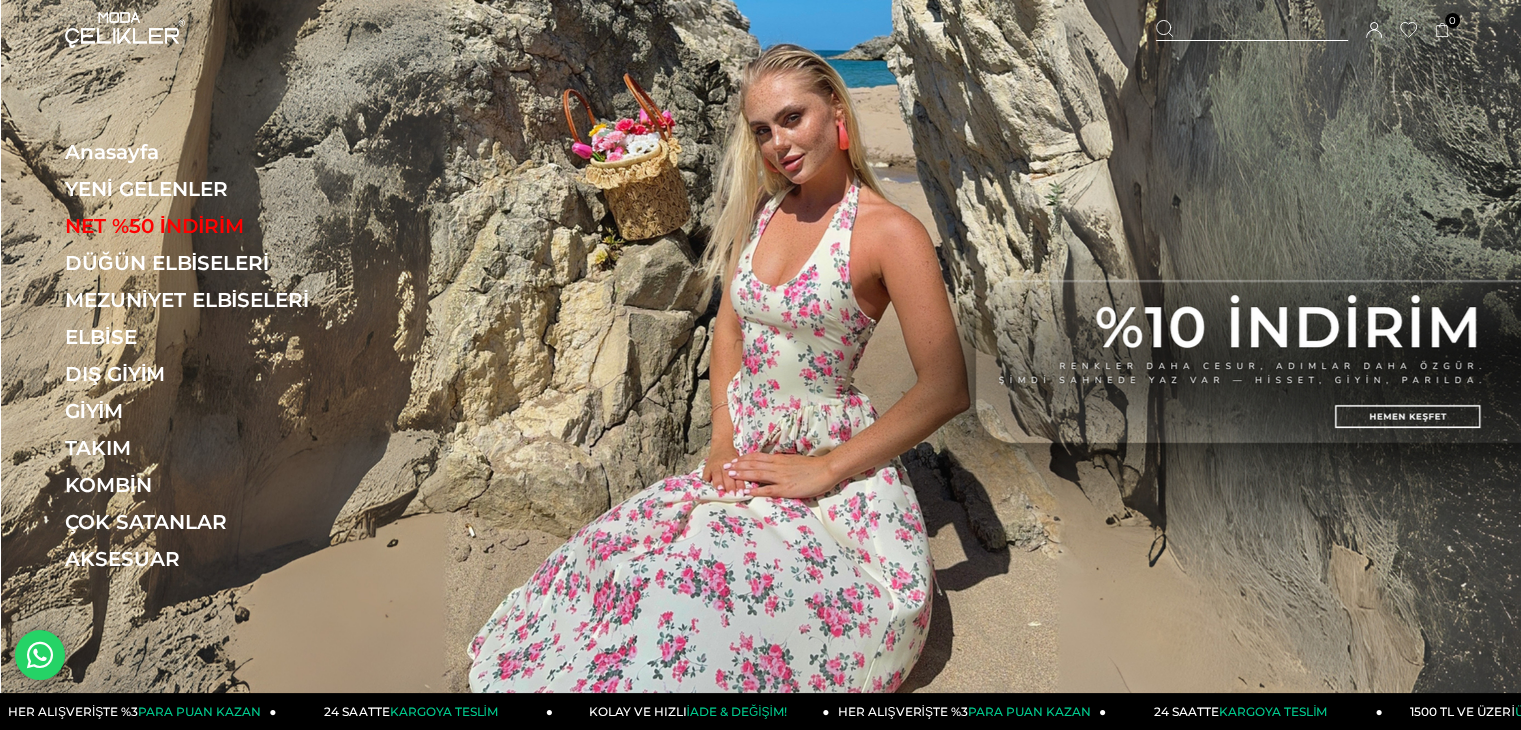 click at bounding box center (1252, 30) 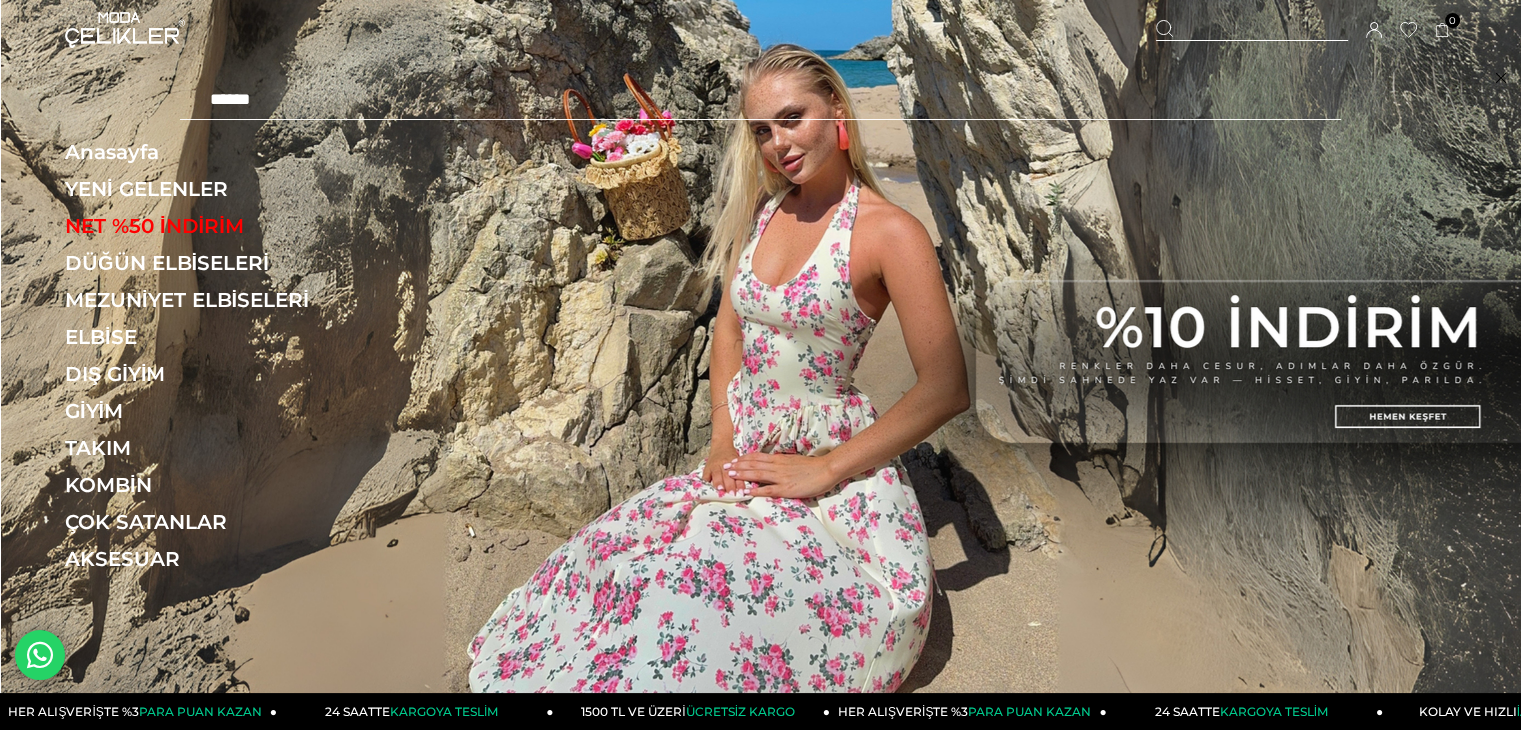 type on "******" 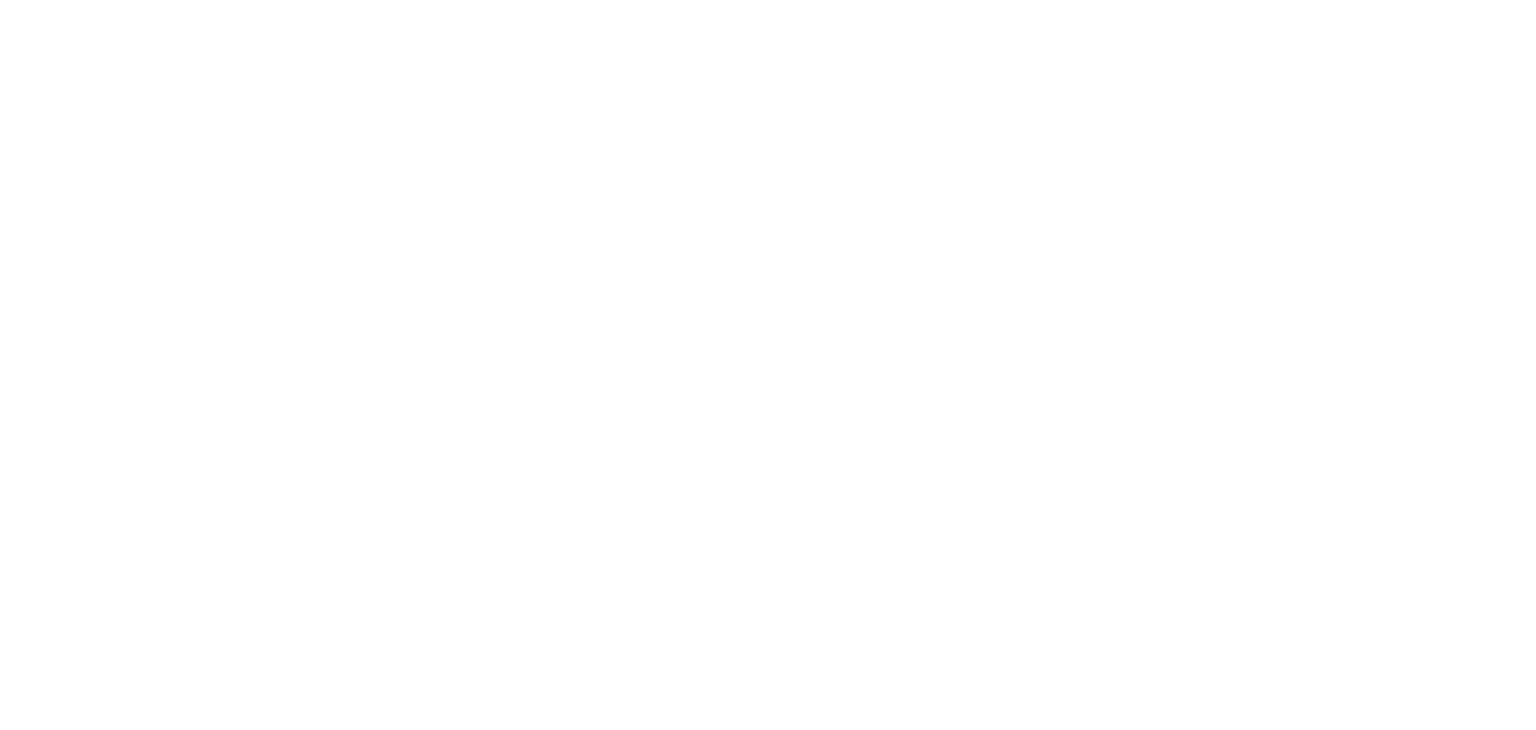scroll, scrollTop: 0, scrollLeft: 0, axis: both 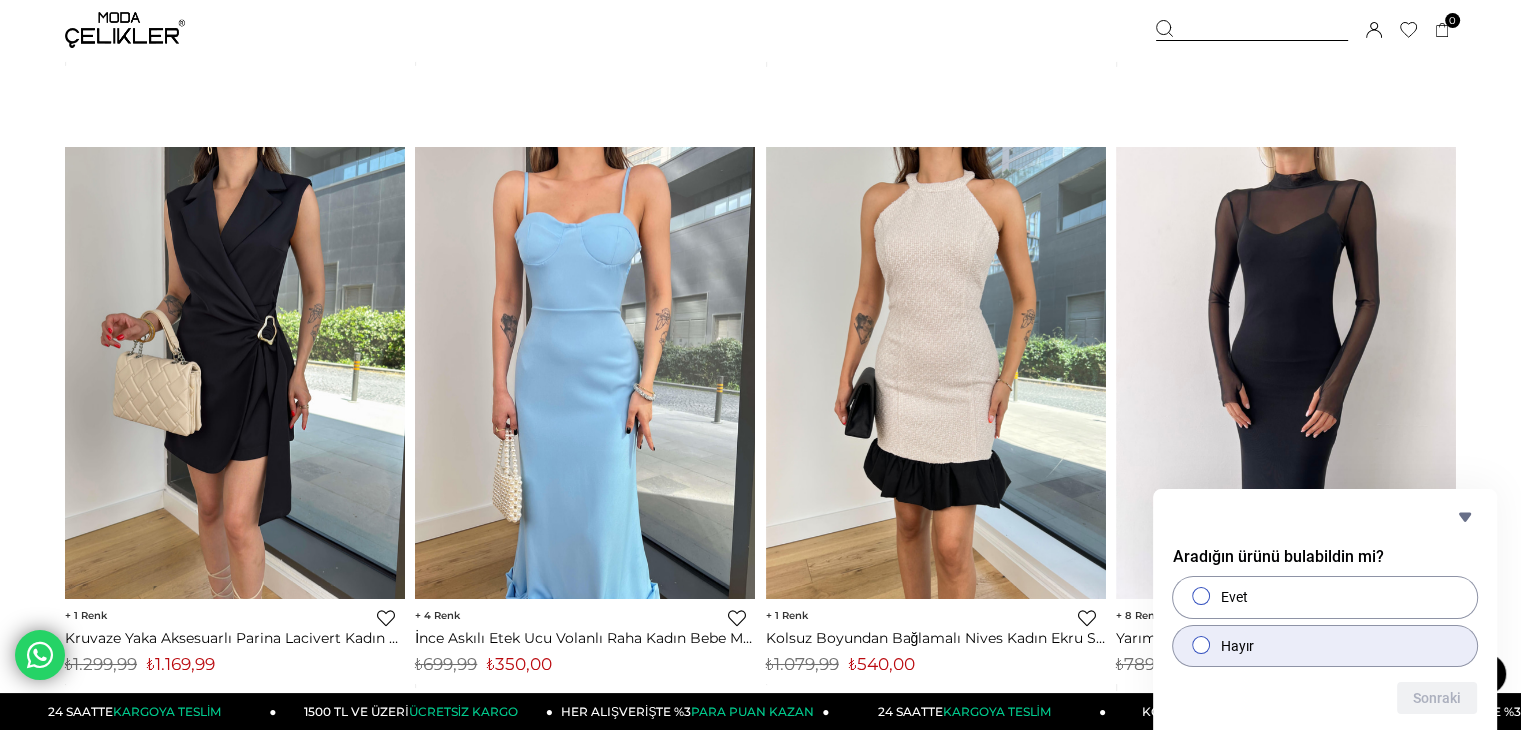 click on "Hayır" at bounding box center [1325, 646] 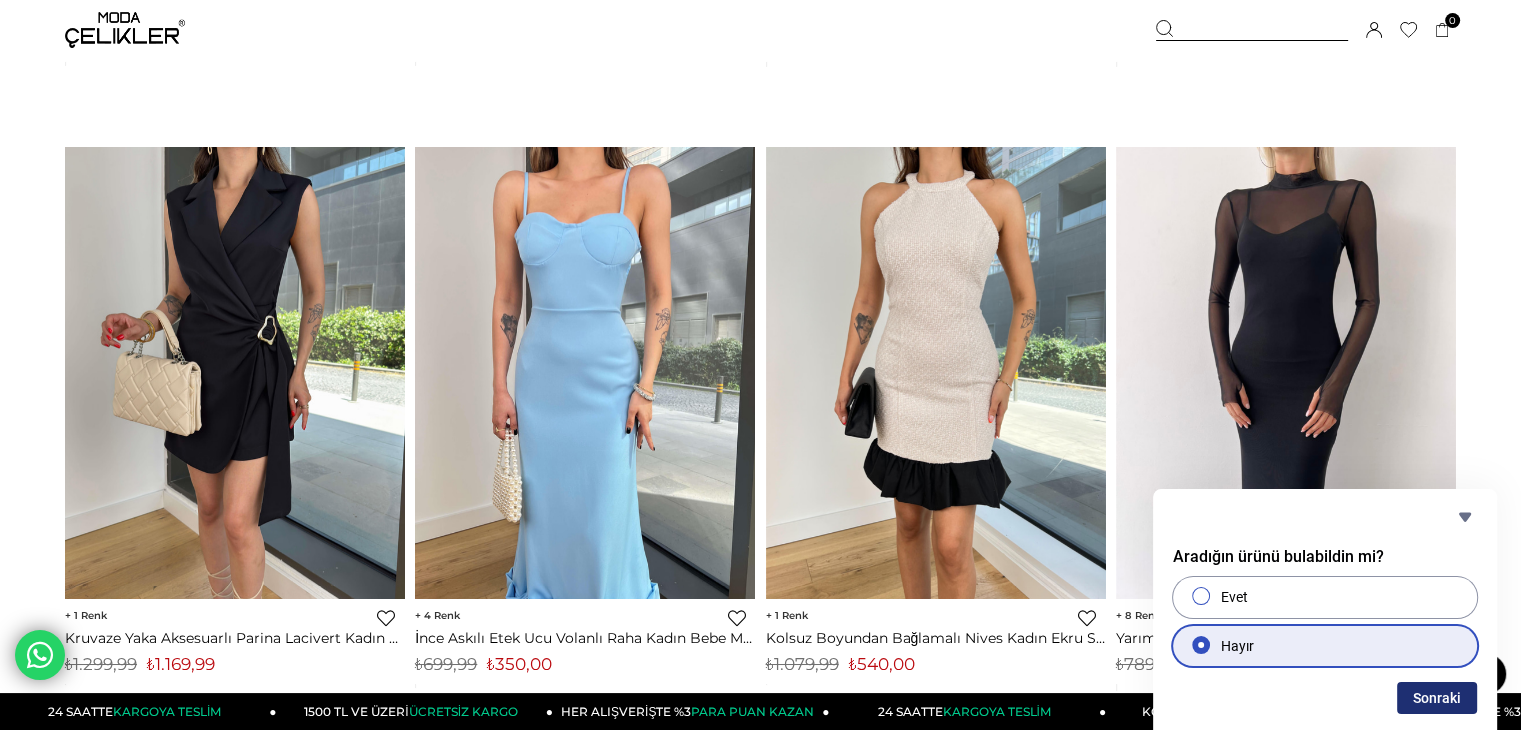 click on "Sonraki" at bounding box center (1437, 698) 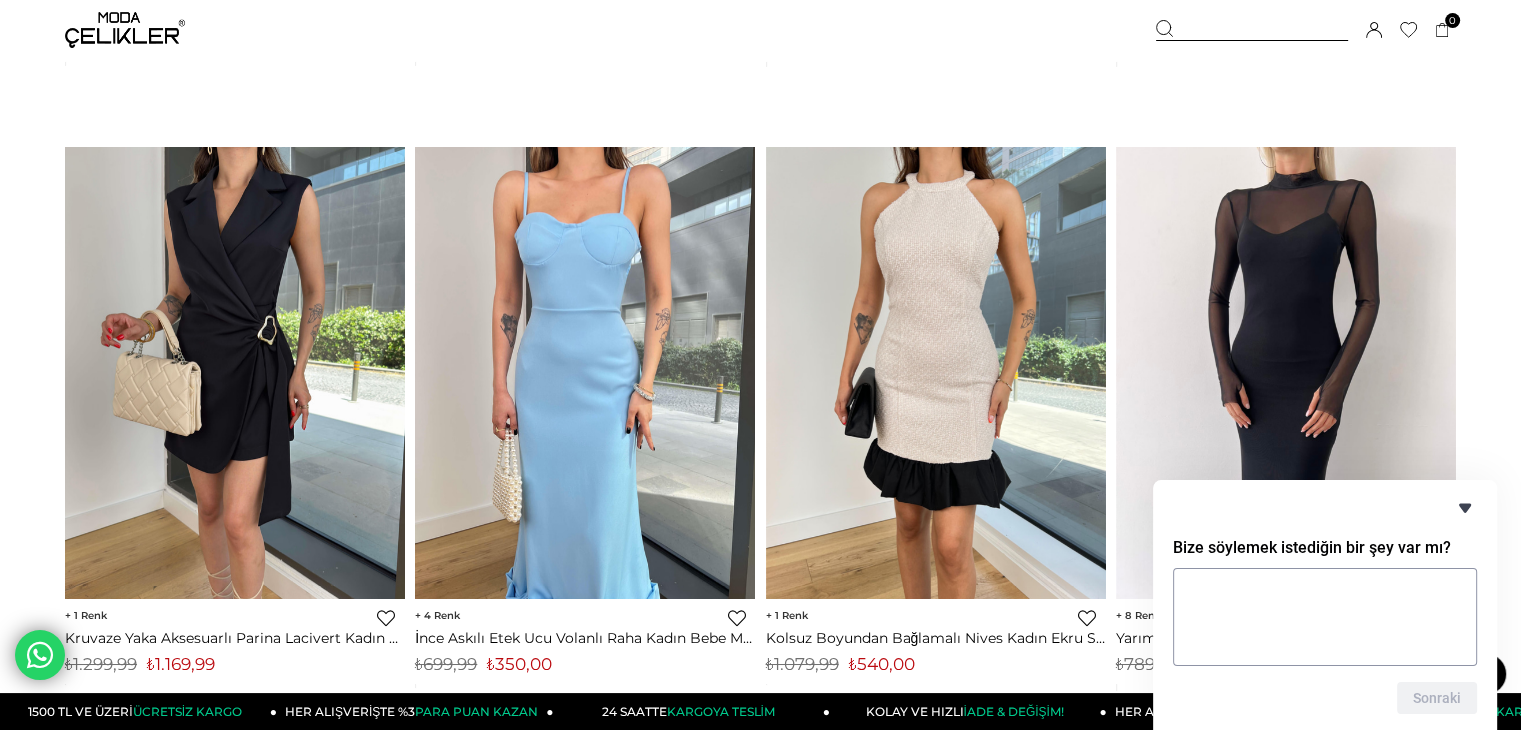 click 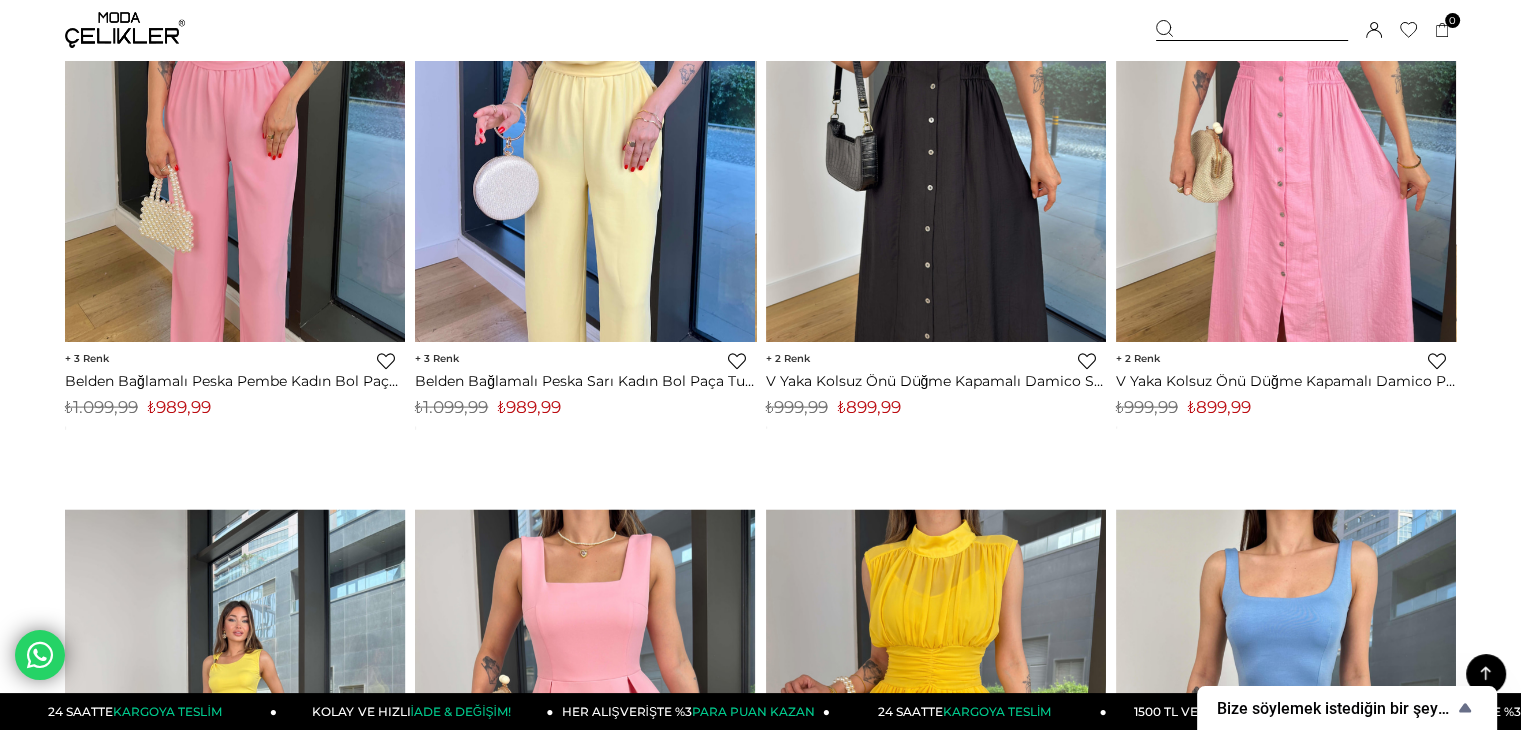 scroll, scrollTop: 12100, scrollLeft: 0, axis: vertical 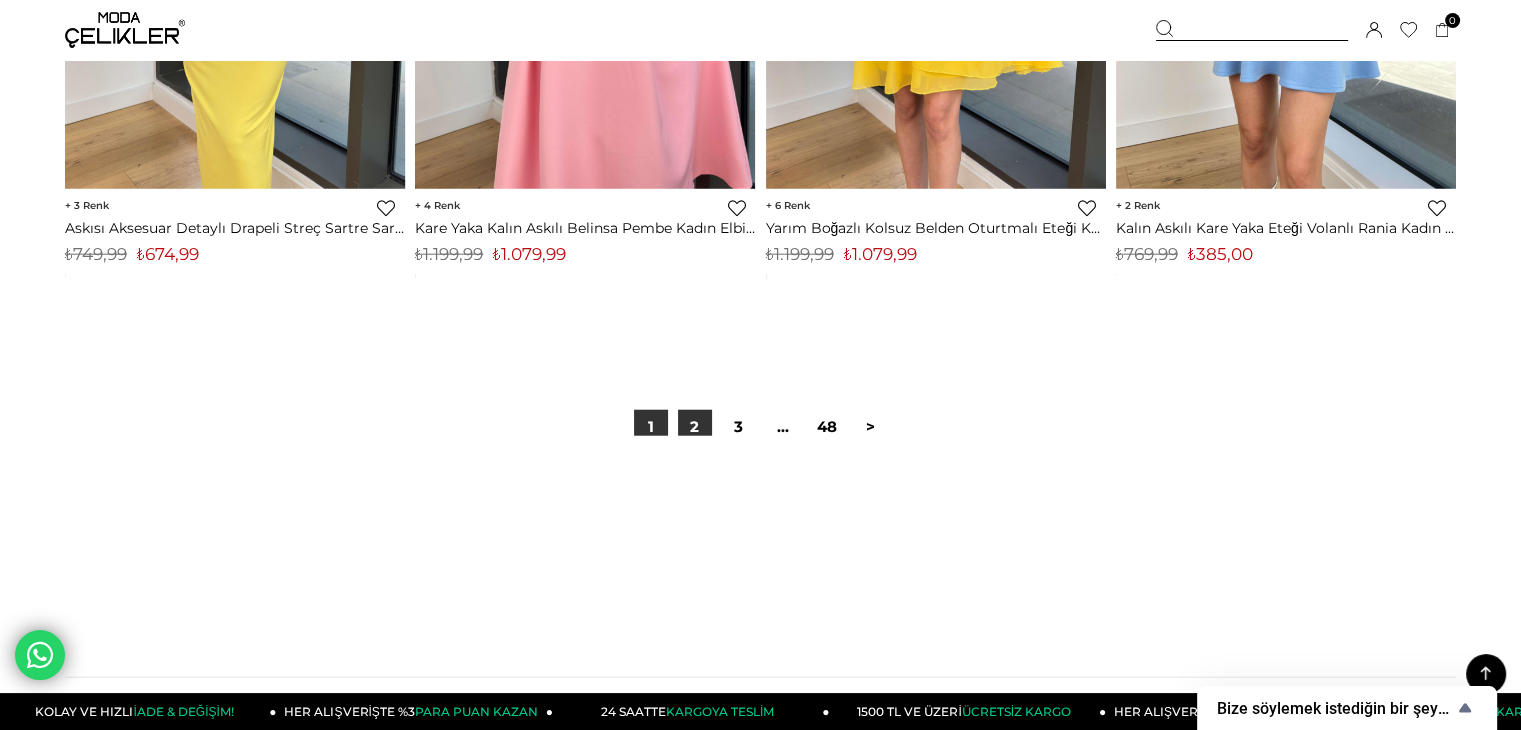 click on "2" at bounding box center (695, 427) 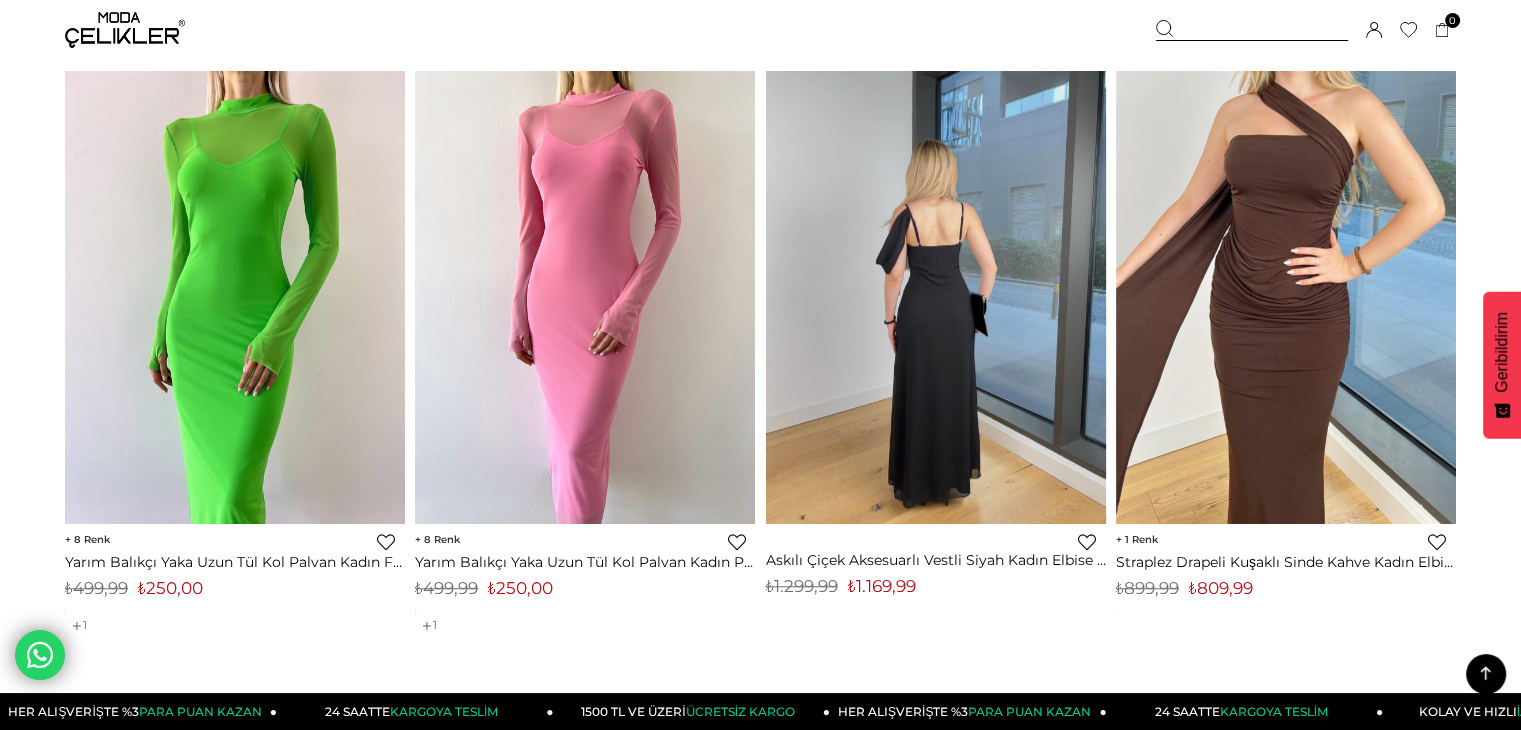 scroll, scrollTop: 1500, scrollLeft: 0, axis: vertical 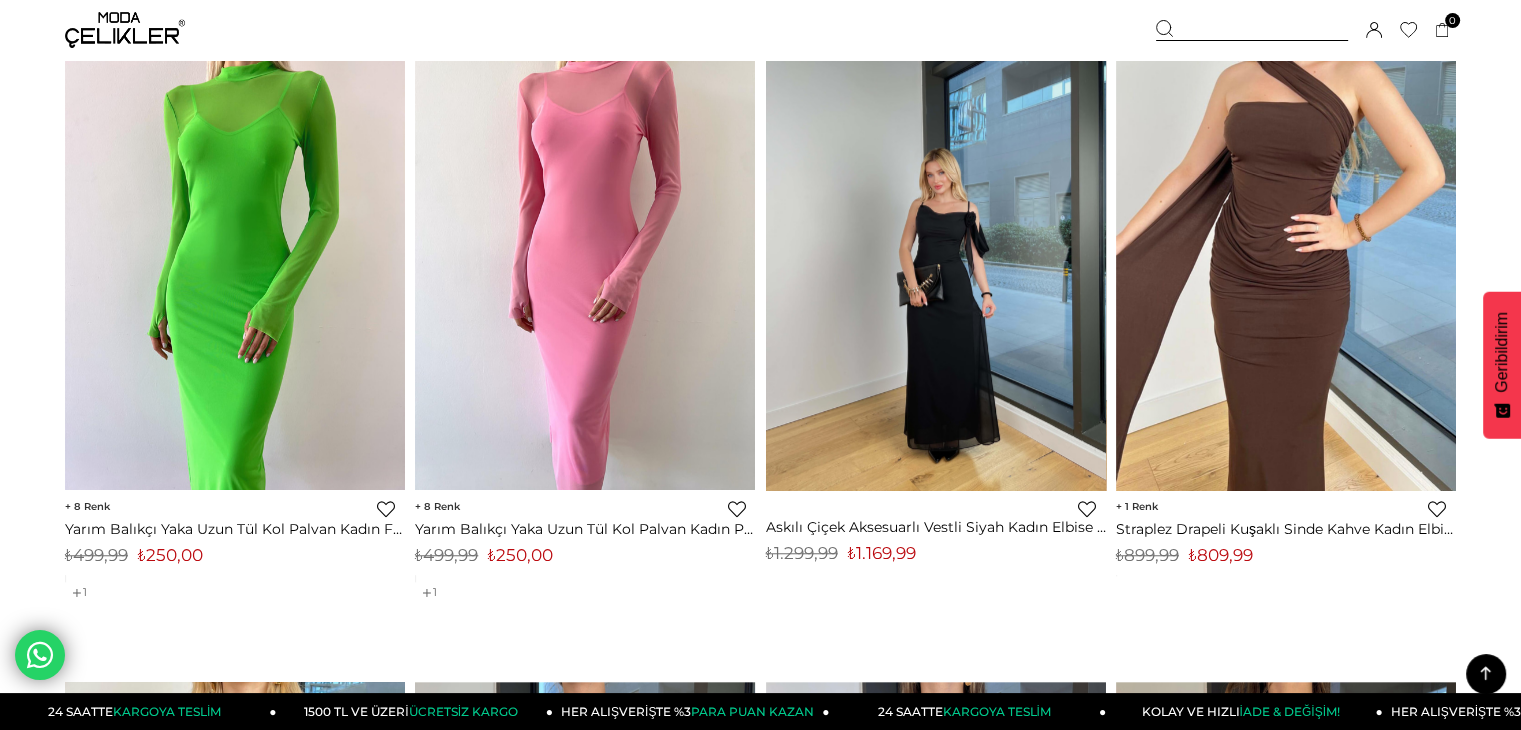 click at bounding box center [936, 263] 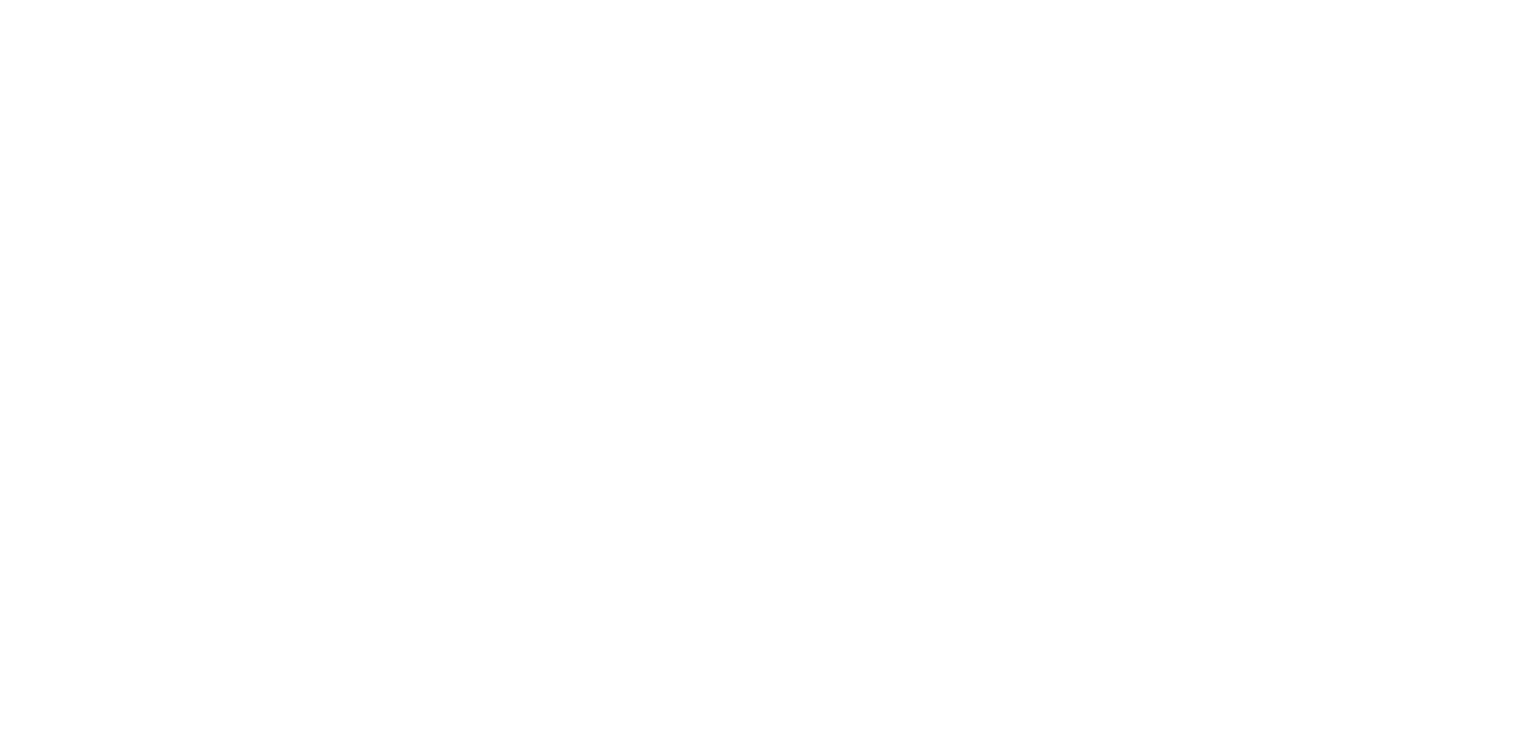 scroll, scrollTop: 0, scrollLeft: 0, axis: both 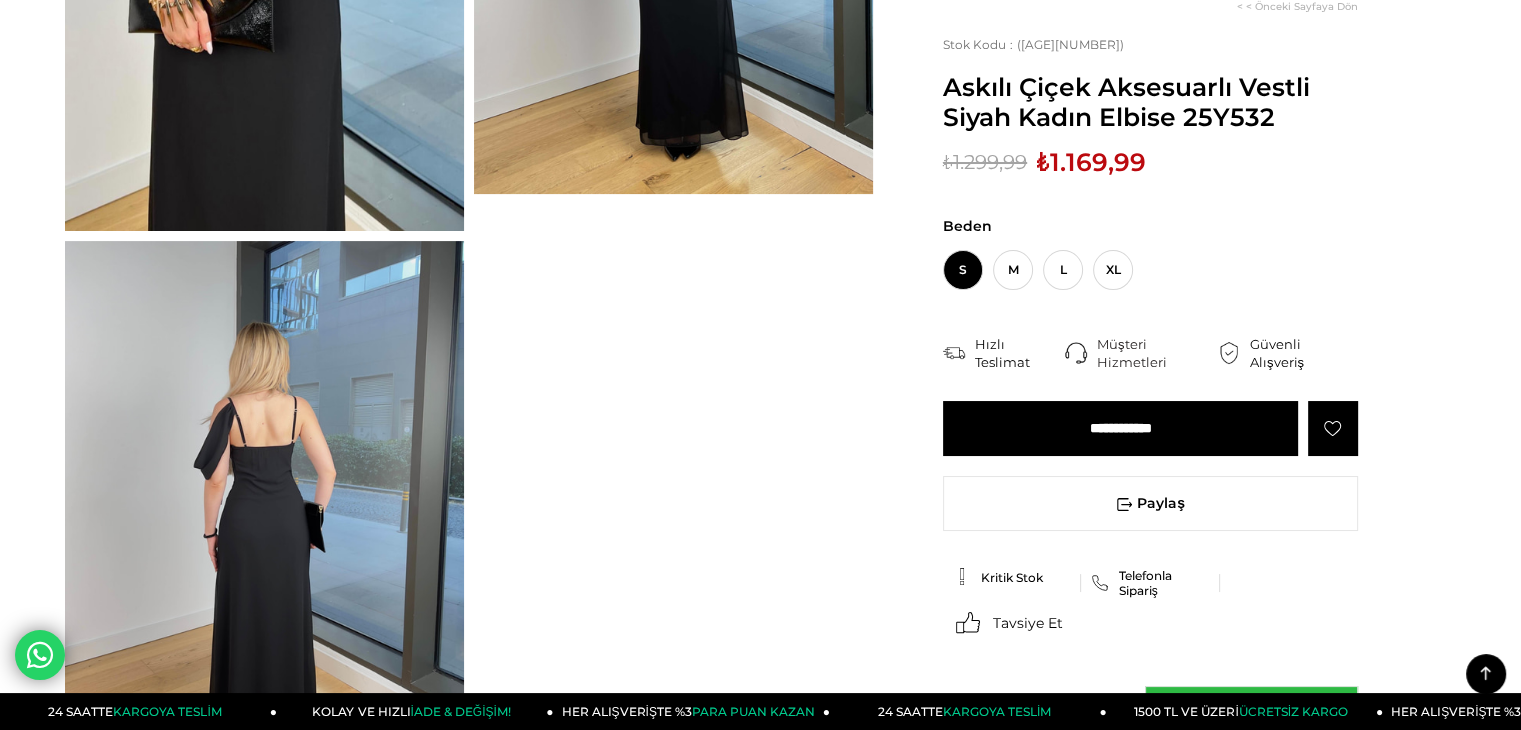 click at bounding box center (264, 507) 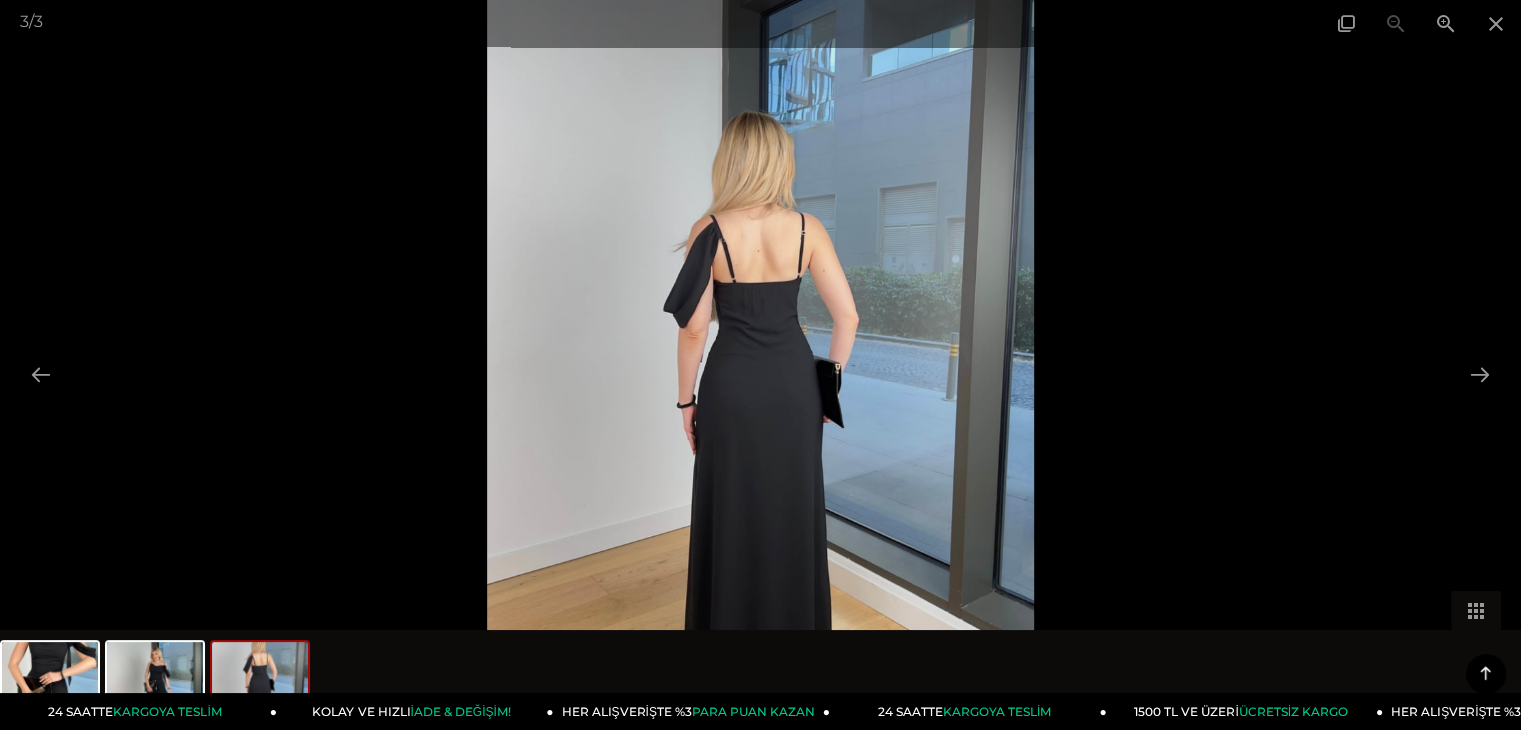 scroll, scrollTop: 800, scrollLeft: 0, axis: vertical 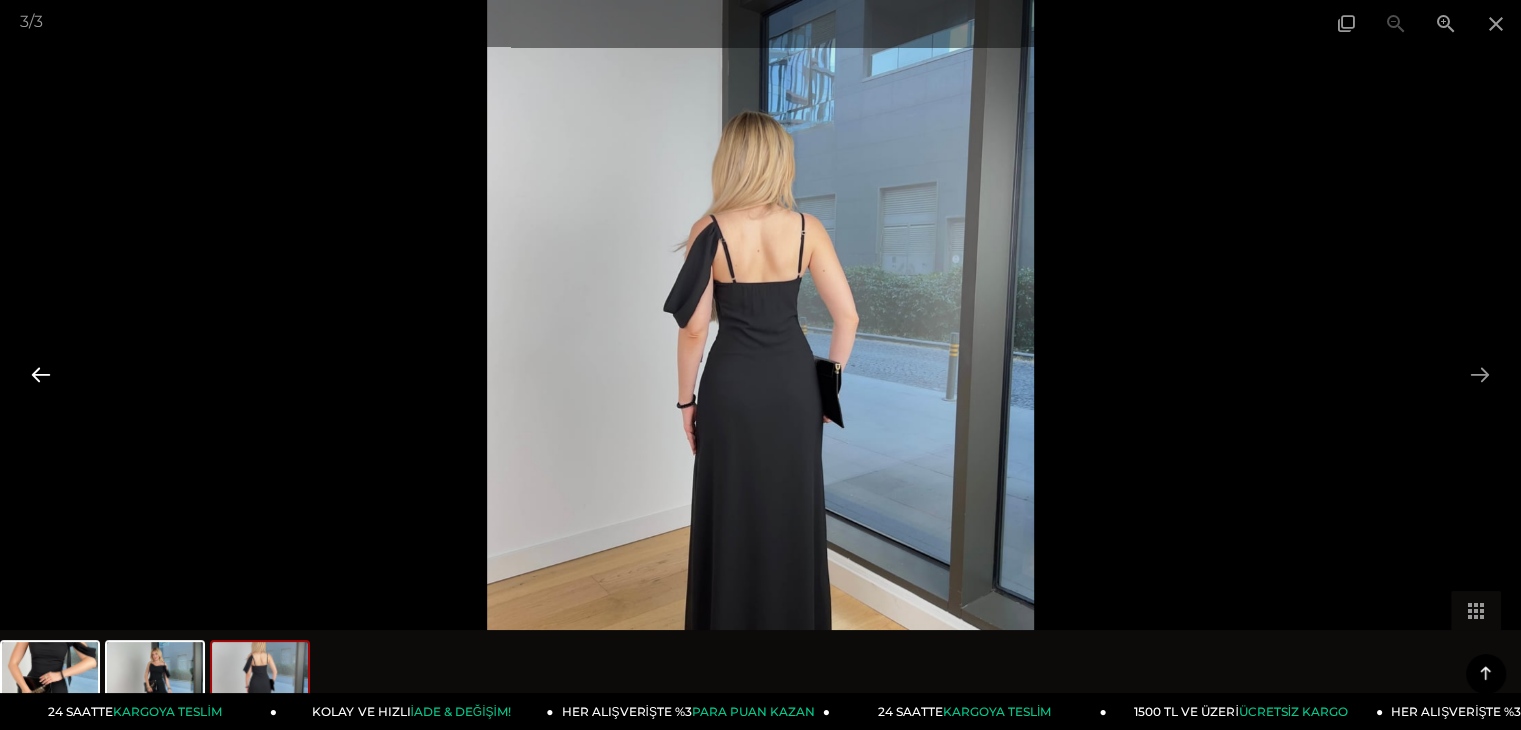 click at bounding box center (41, 374) 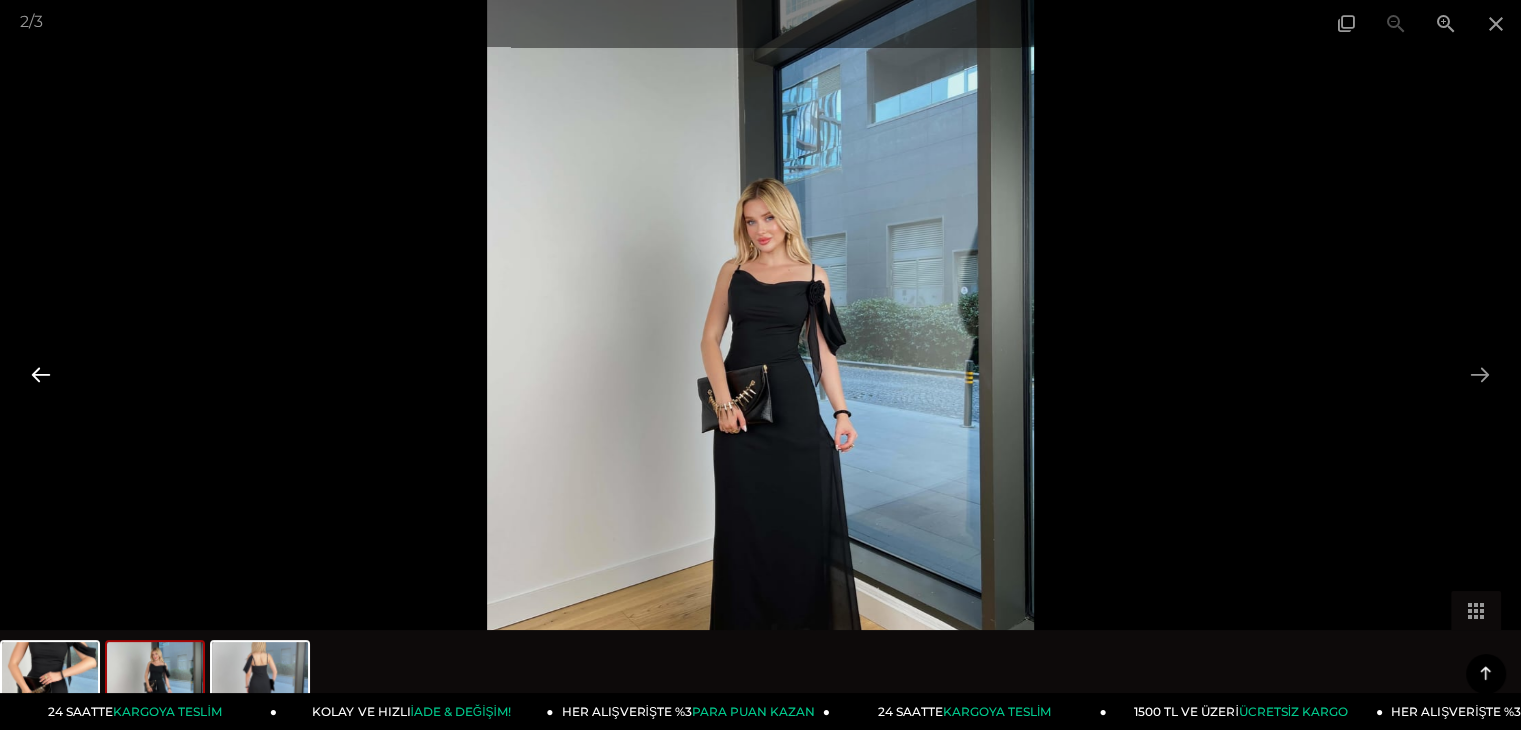 click at bounding box center [41, 374] 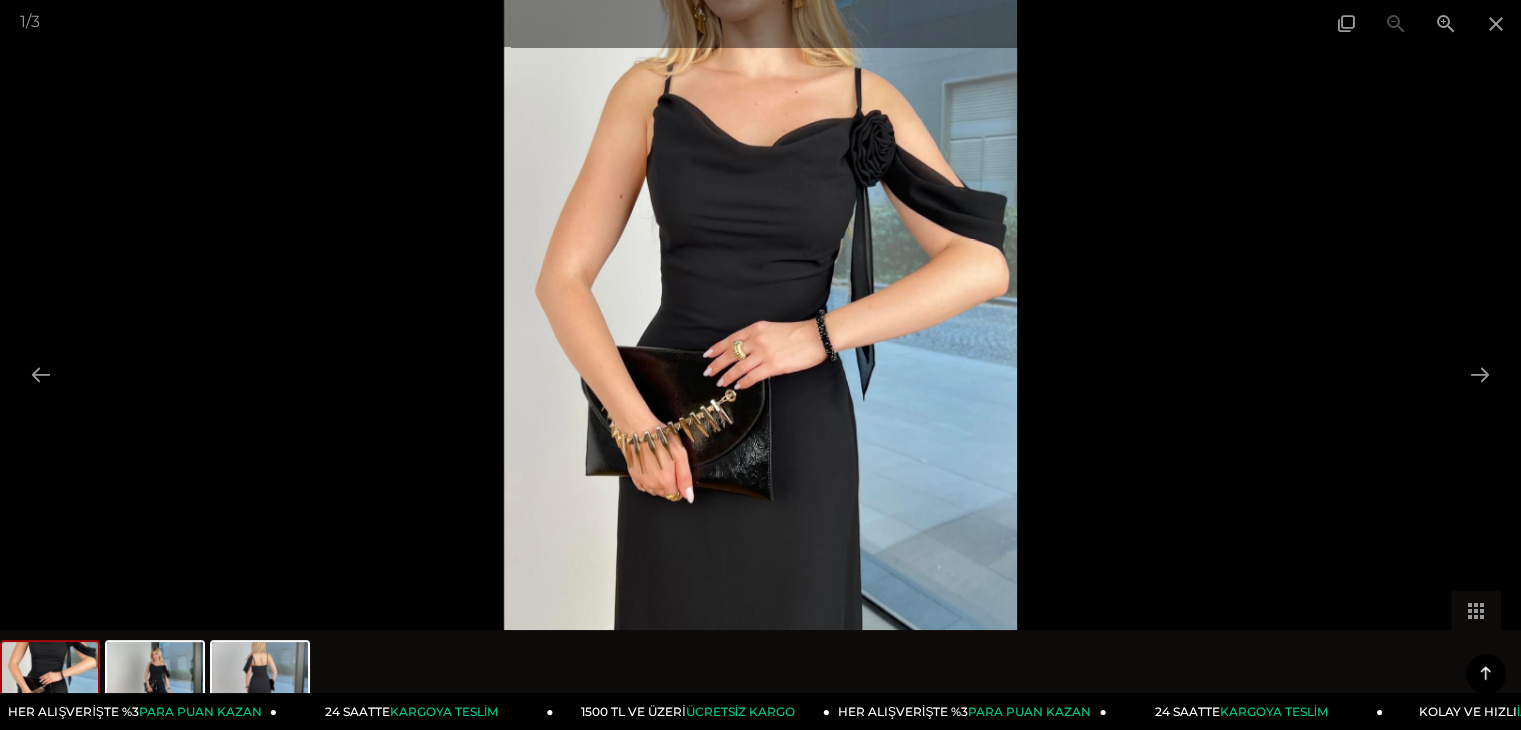 scroll, scrollTop: 1000, scrollLeft: 0, axis: vertical 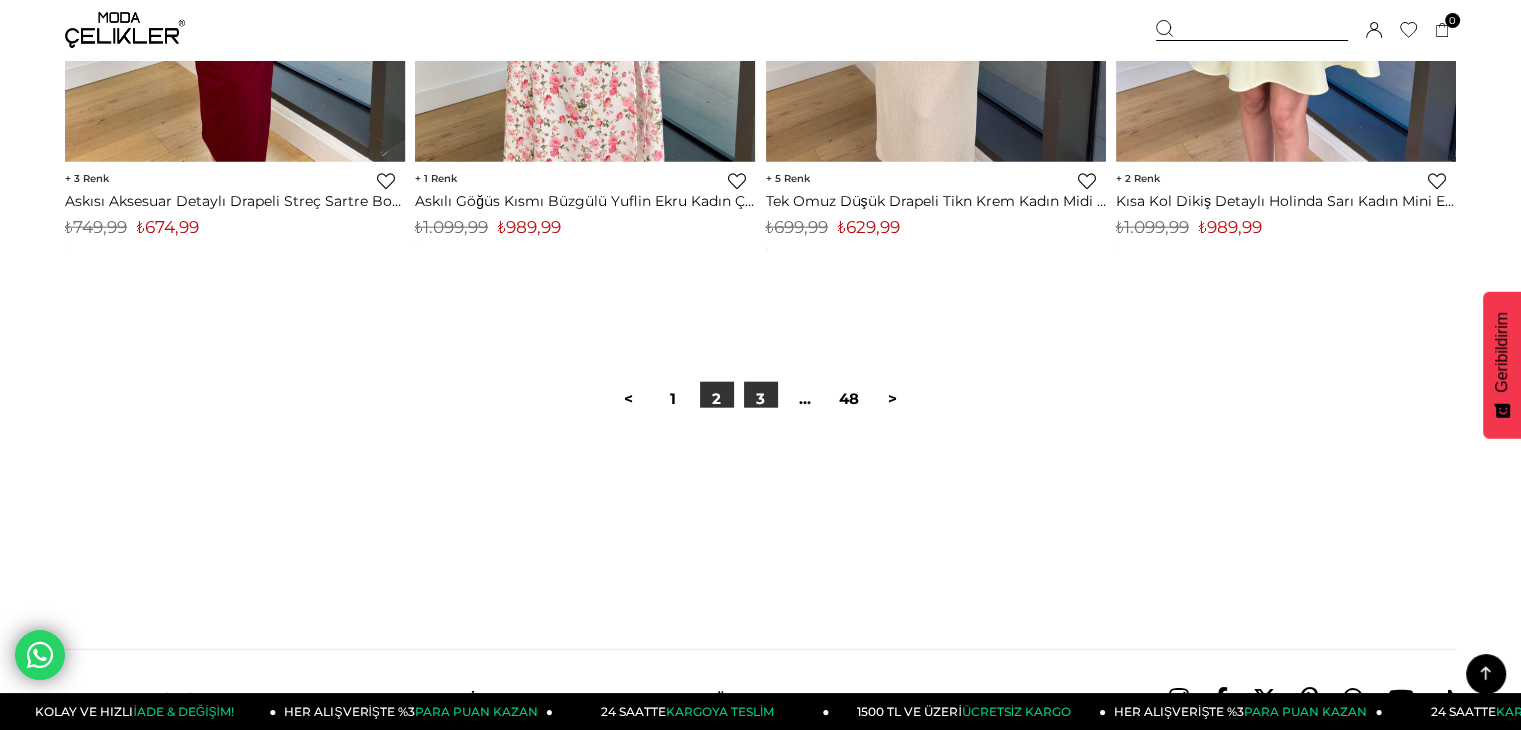 click on "3" at bounding box center (761, 399) 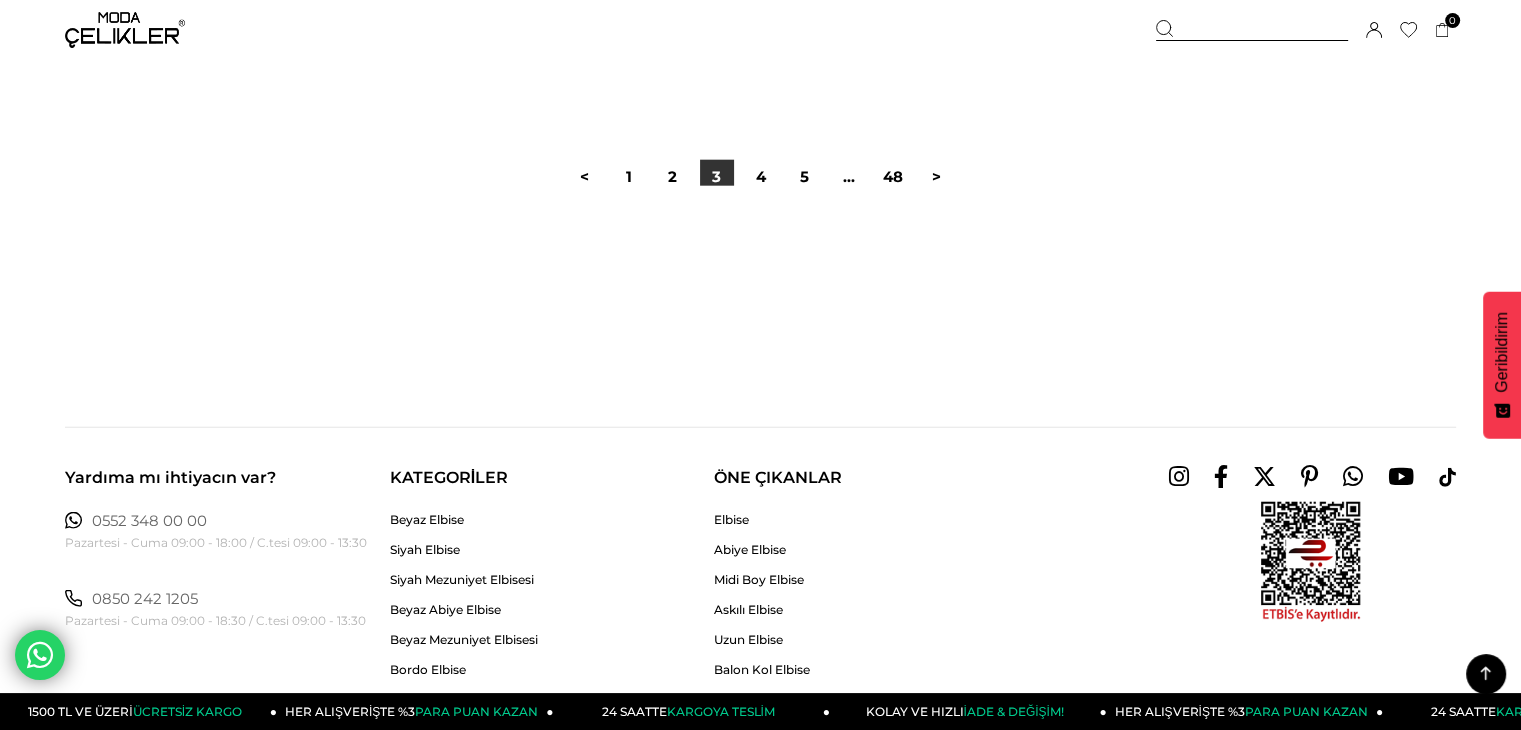 scroll, scrollTop: 12500, scrollLeft: 0, axis: vertical 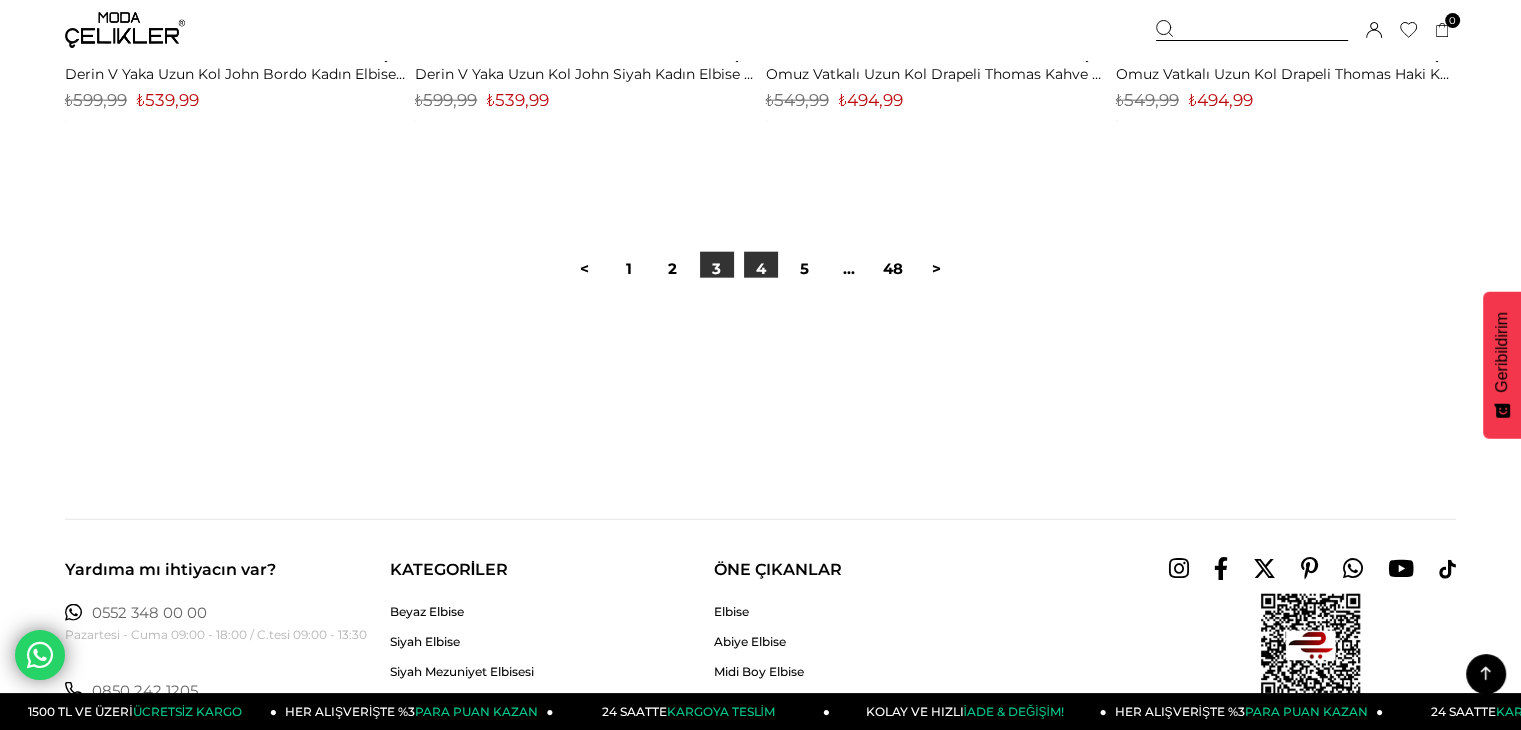 click on "4" at bounding box center [761, 269] 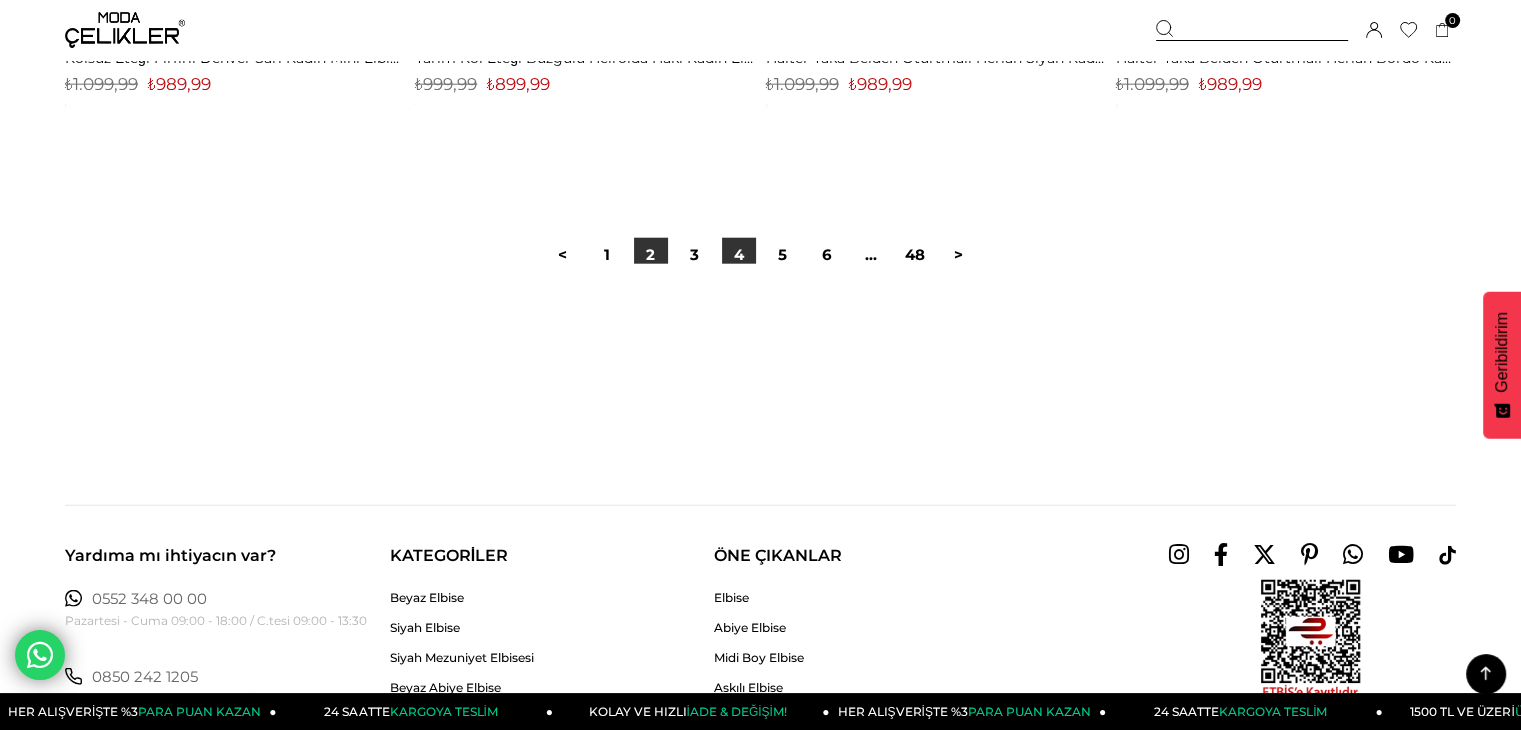 scroll, scrollTop: 12400, scrollLeft: 0, axis: vertical 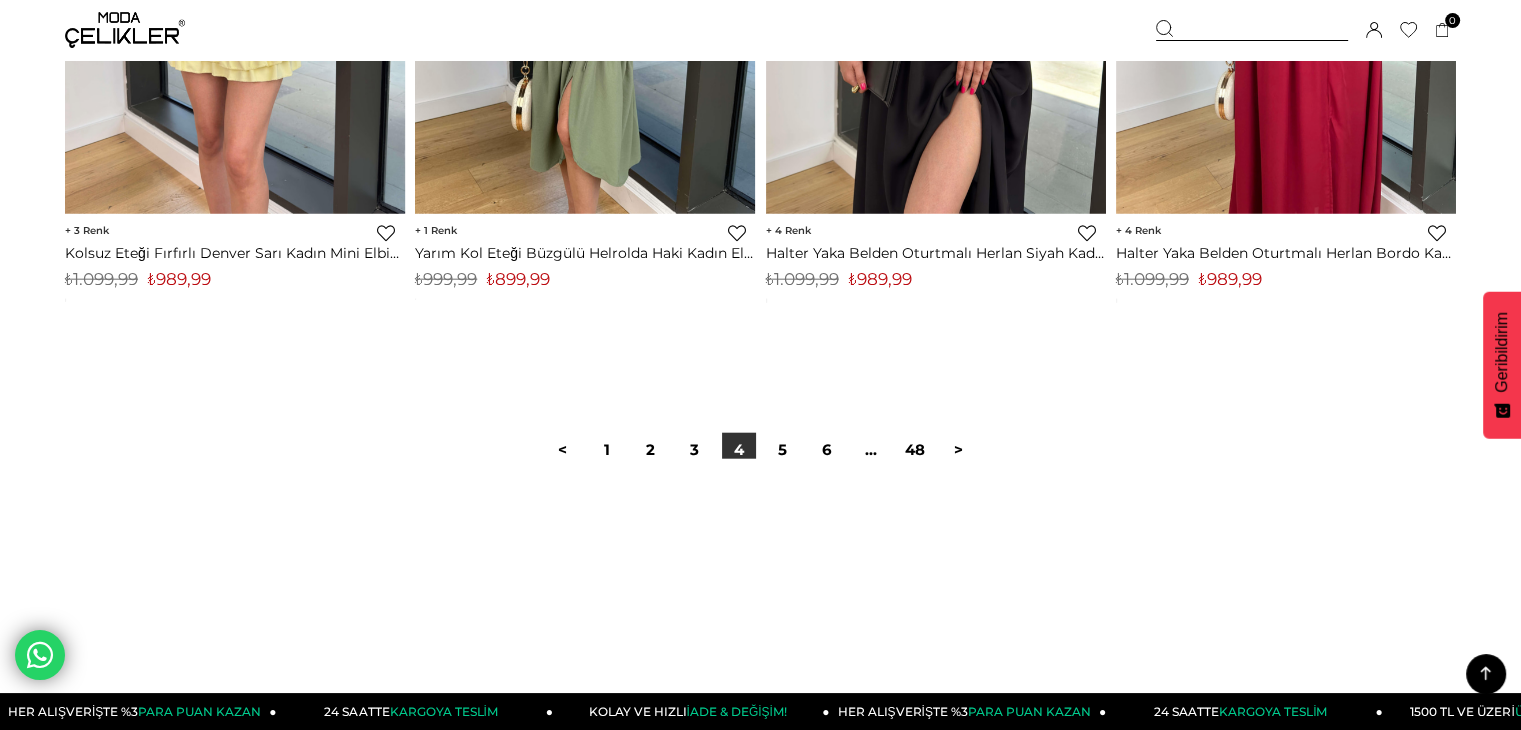 click on "Menü
Üye Girişi
Üye Ol
Hesabım
Çıkış Yap
Sepetim
Favorilerim
Yardım
Sepetim
0
Ürün
Sepetinizde ürün bulunmamaktadır.
Genel Toplam :
Sepetim
SİPARİŞİ TAMAMLA
Üye Girişi
Üye Ol
Google İle Bağlan
Anasayfa
******" at bounding box center (760, -5941) 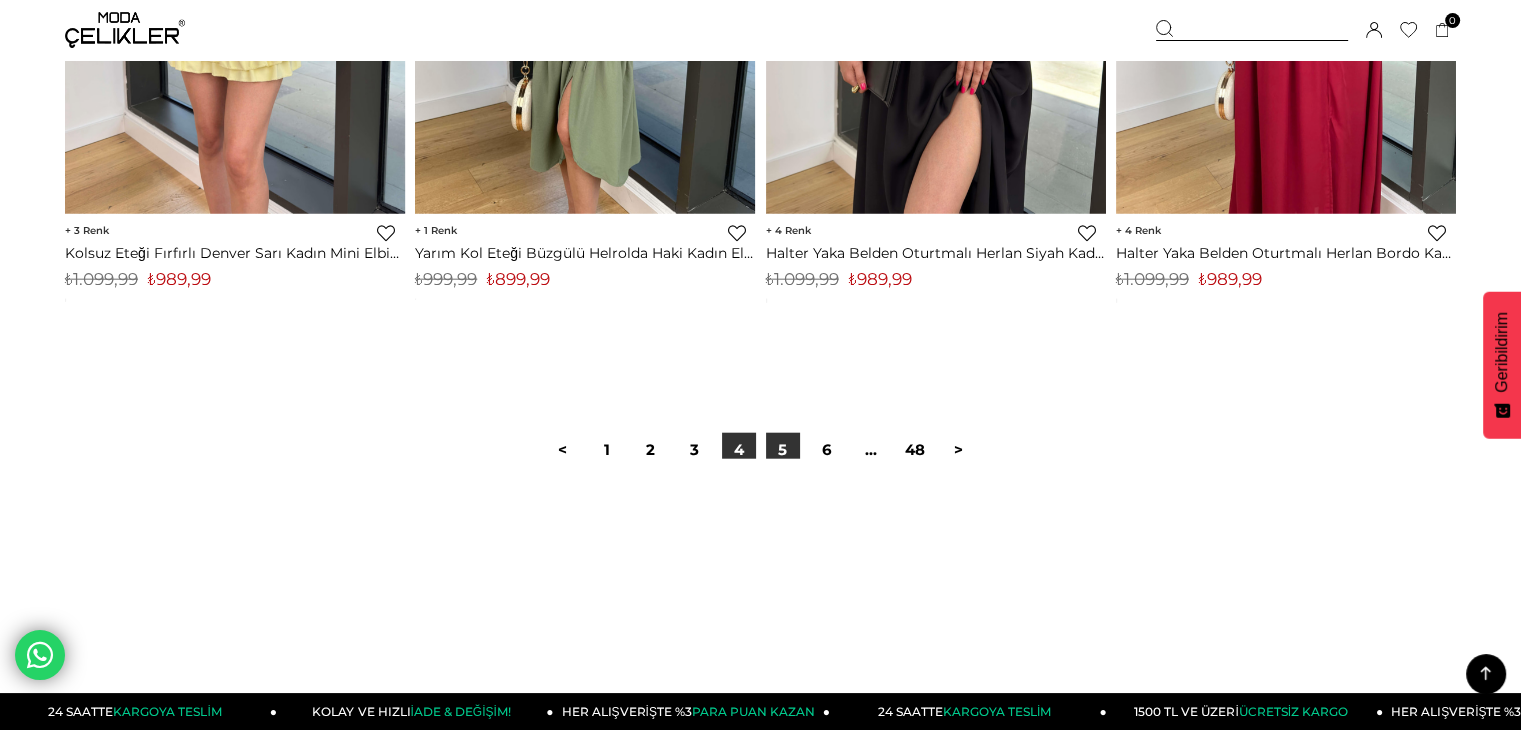 click on "5" at bounding box center [783, 450] 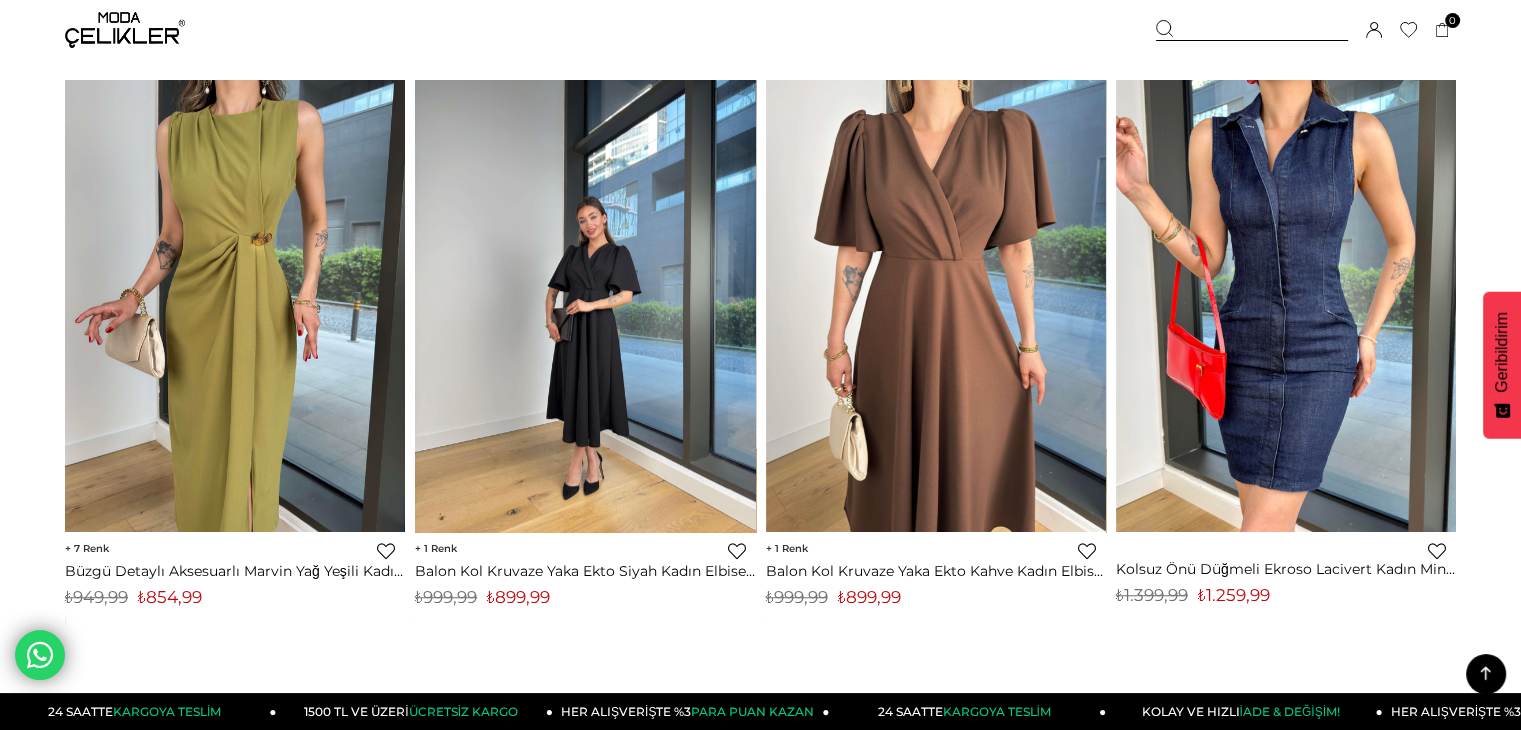 scroll, scrollTop: 1500, scrollLeft: 0, axis: vertical 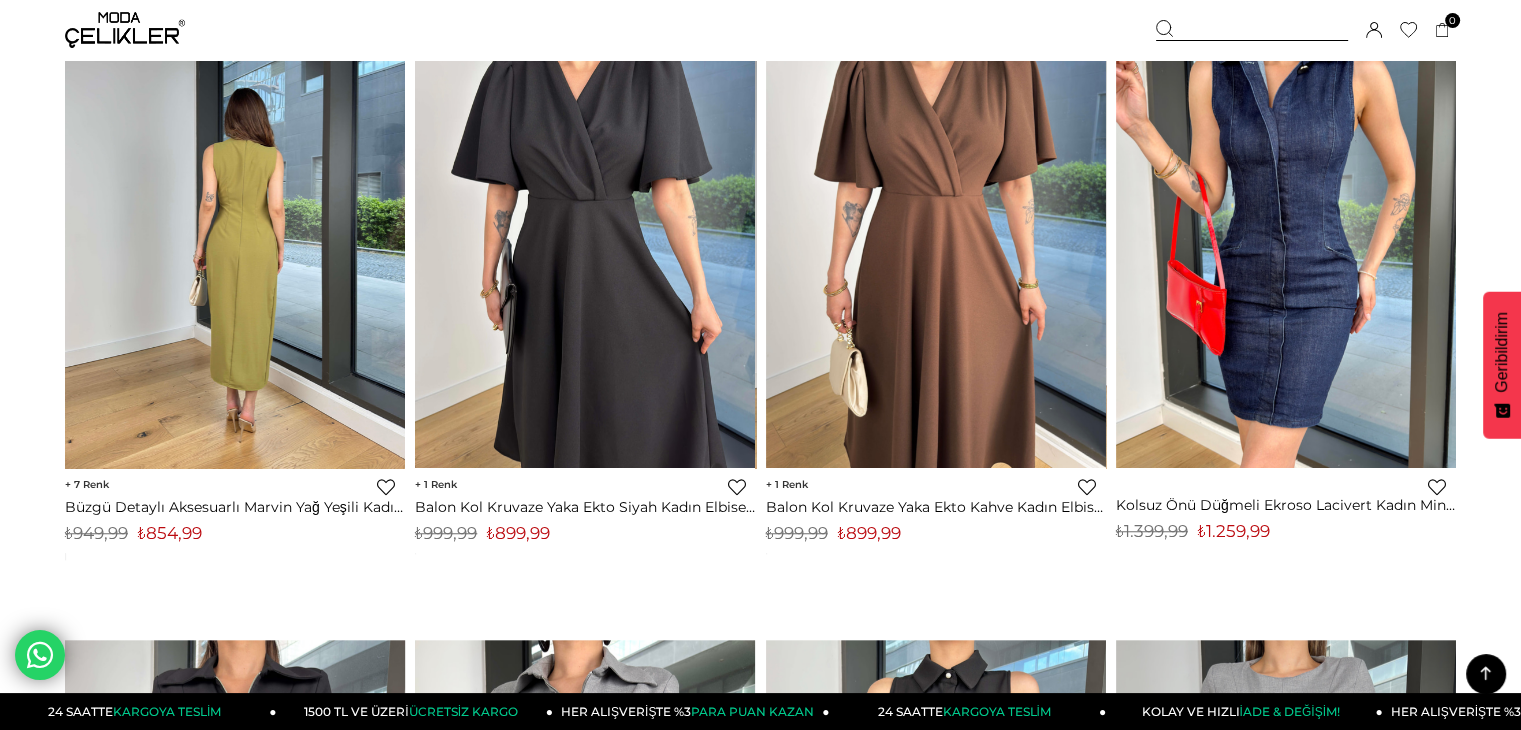 click at bounding box center [235, 242] 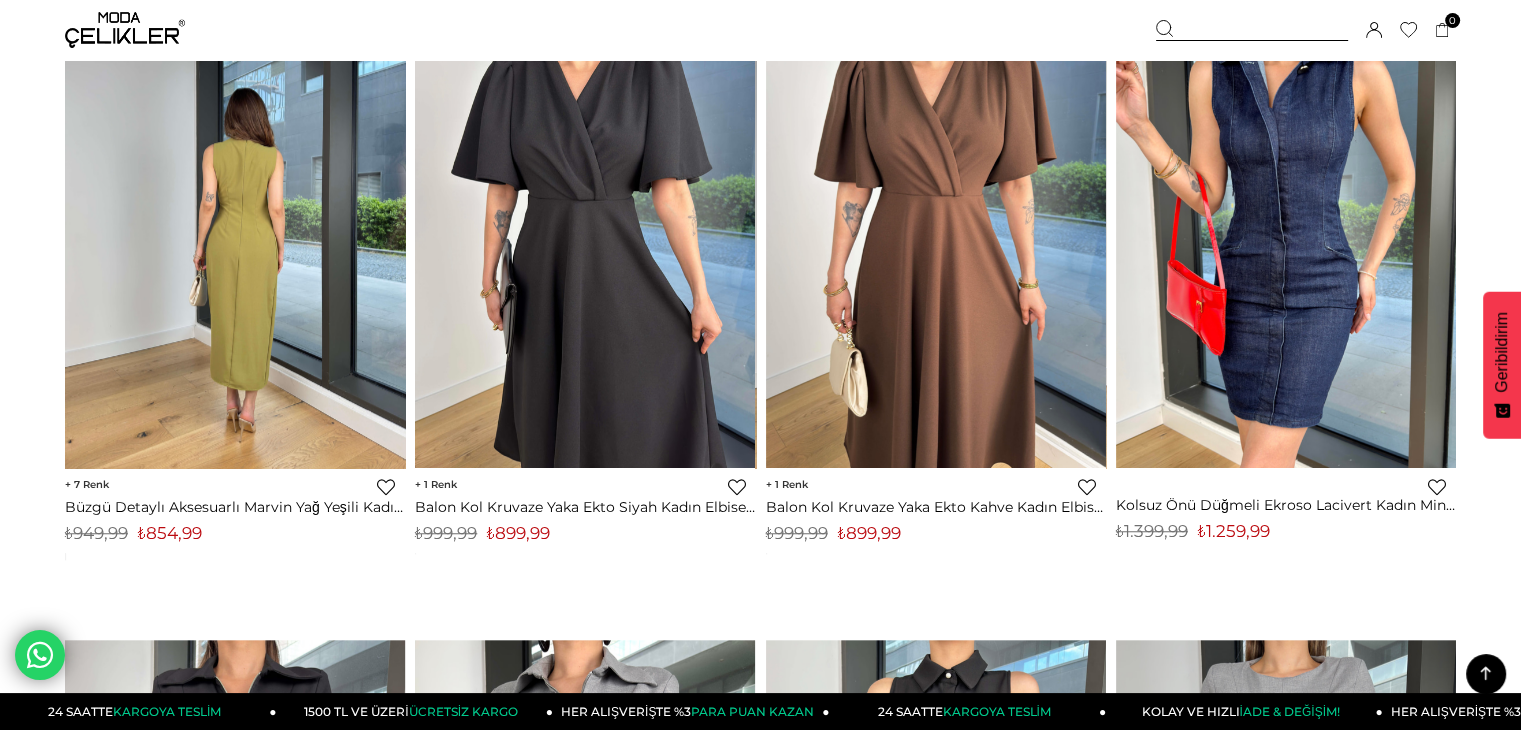 click at bounding box center [235, 241] 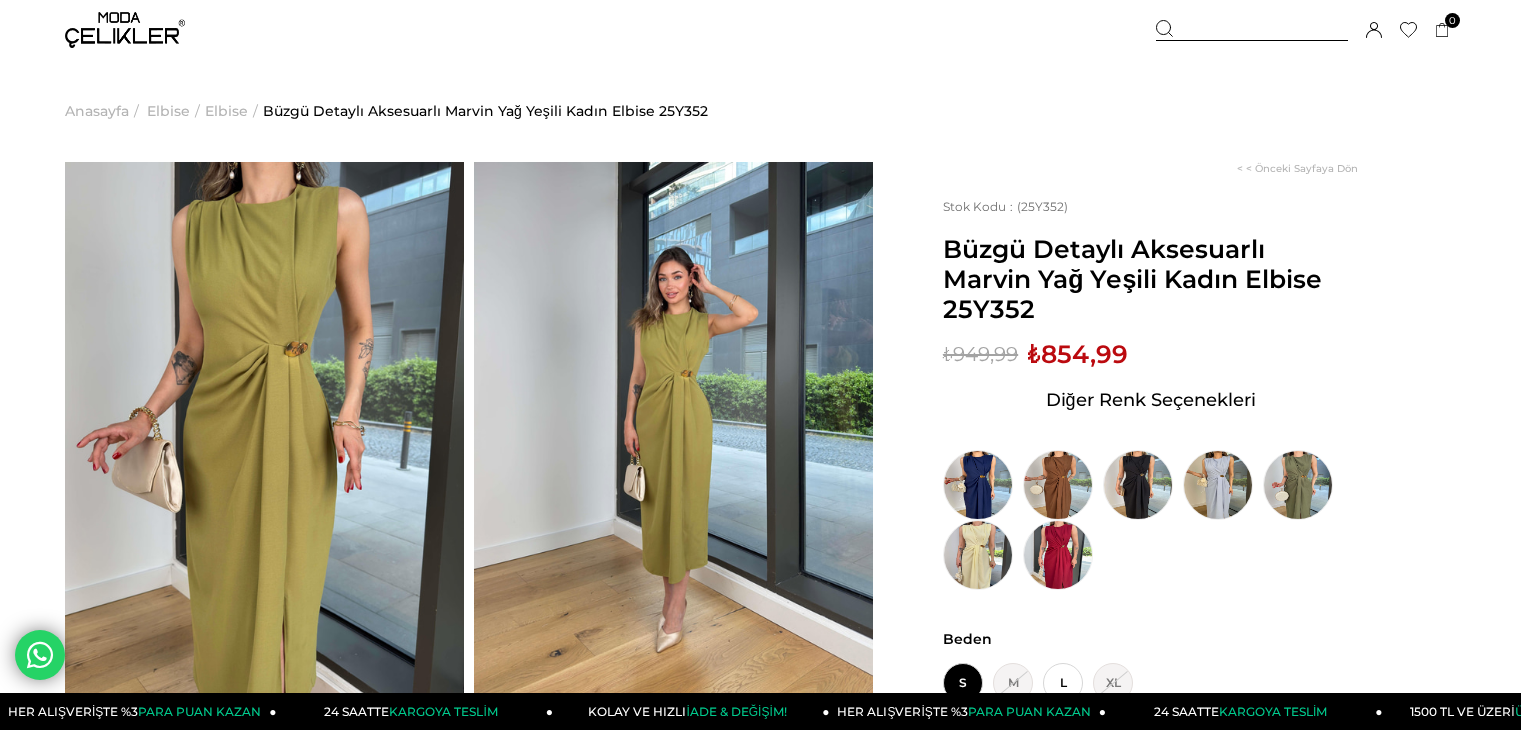 scroll, scrollTop: 0, scrollLeft: 0, axis: both 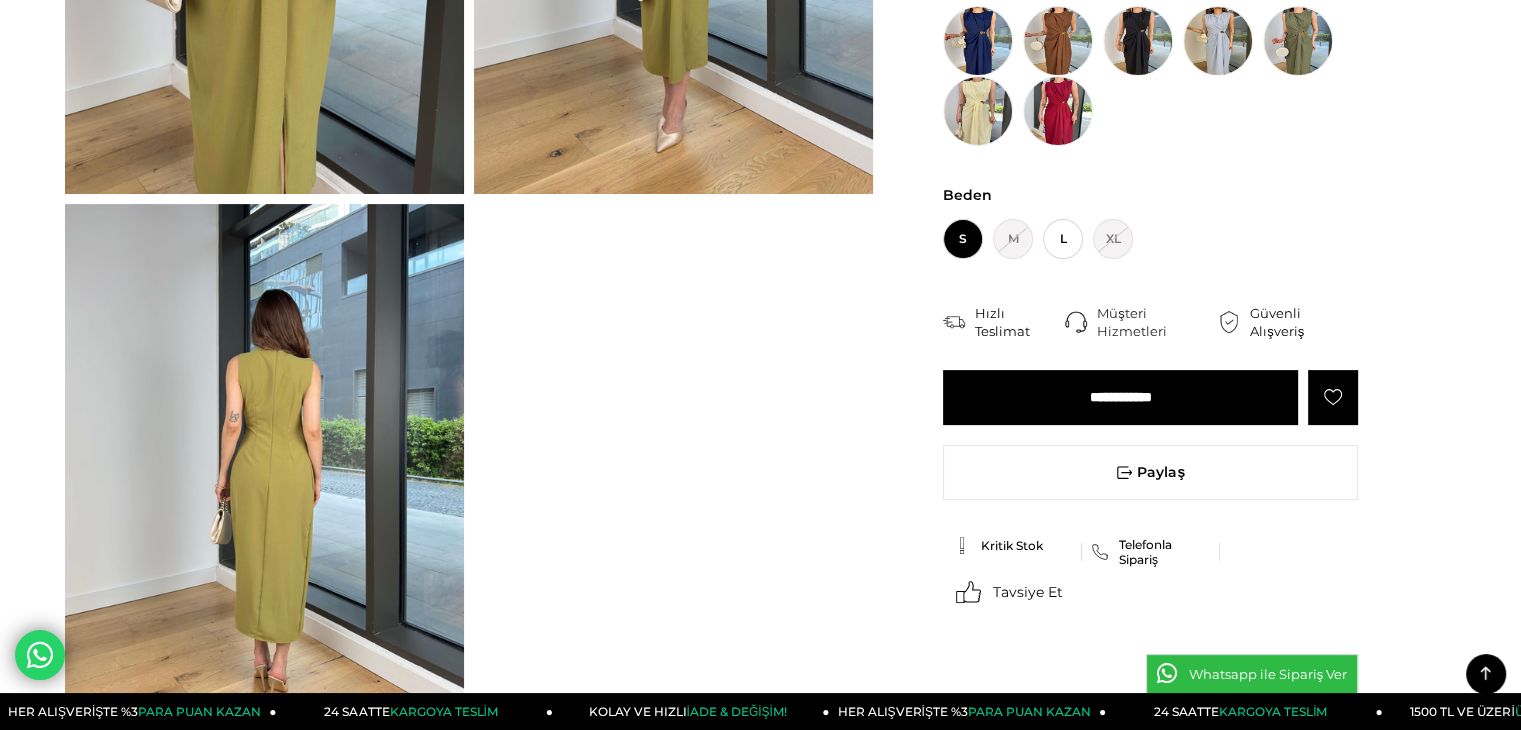 click at bounding box center (264, 470) 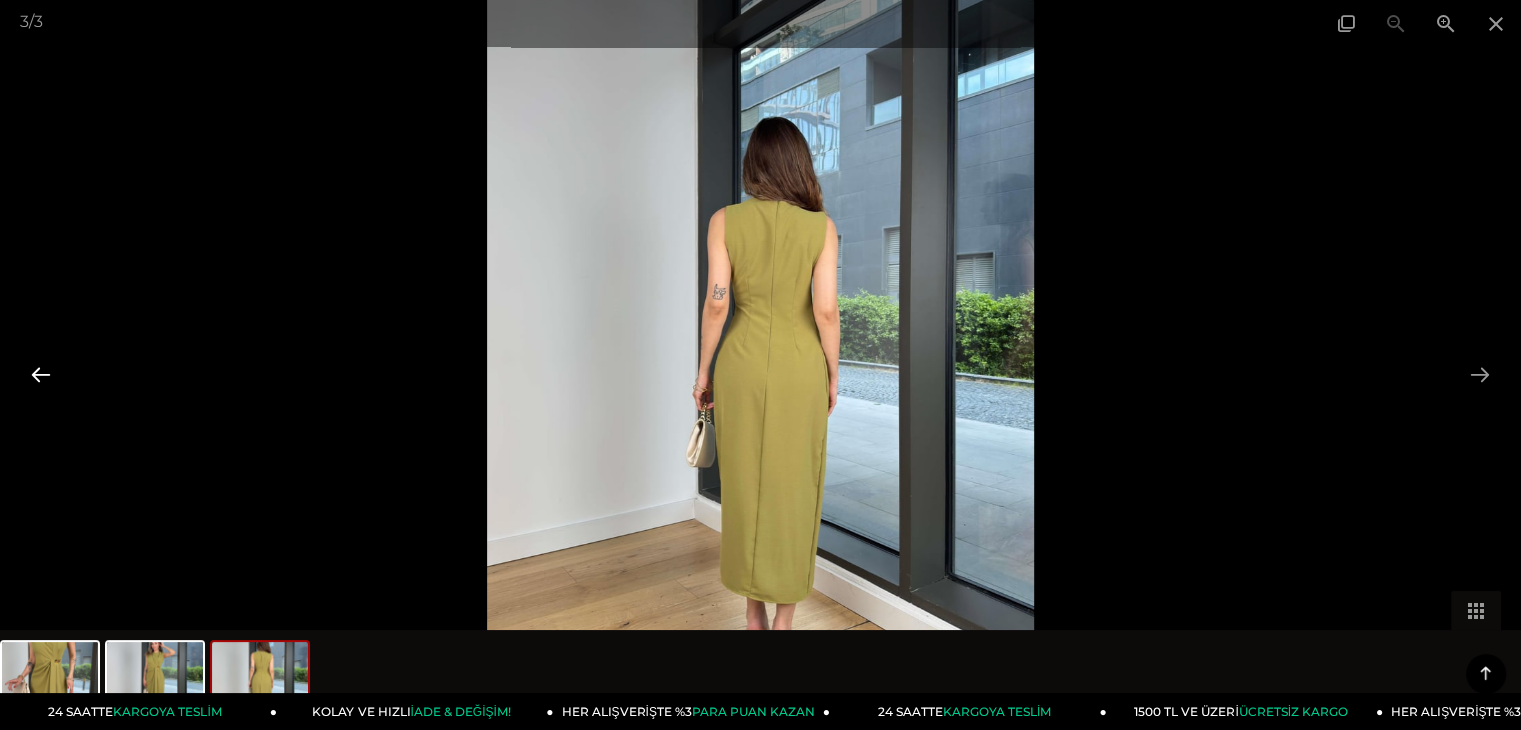 click at bounding box center [41, 374] 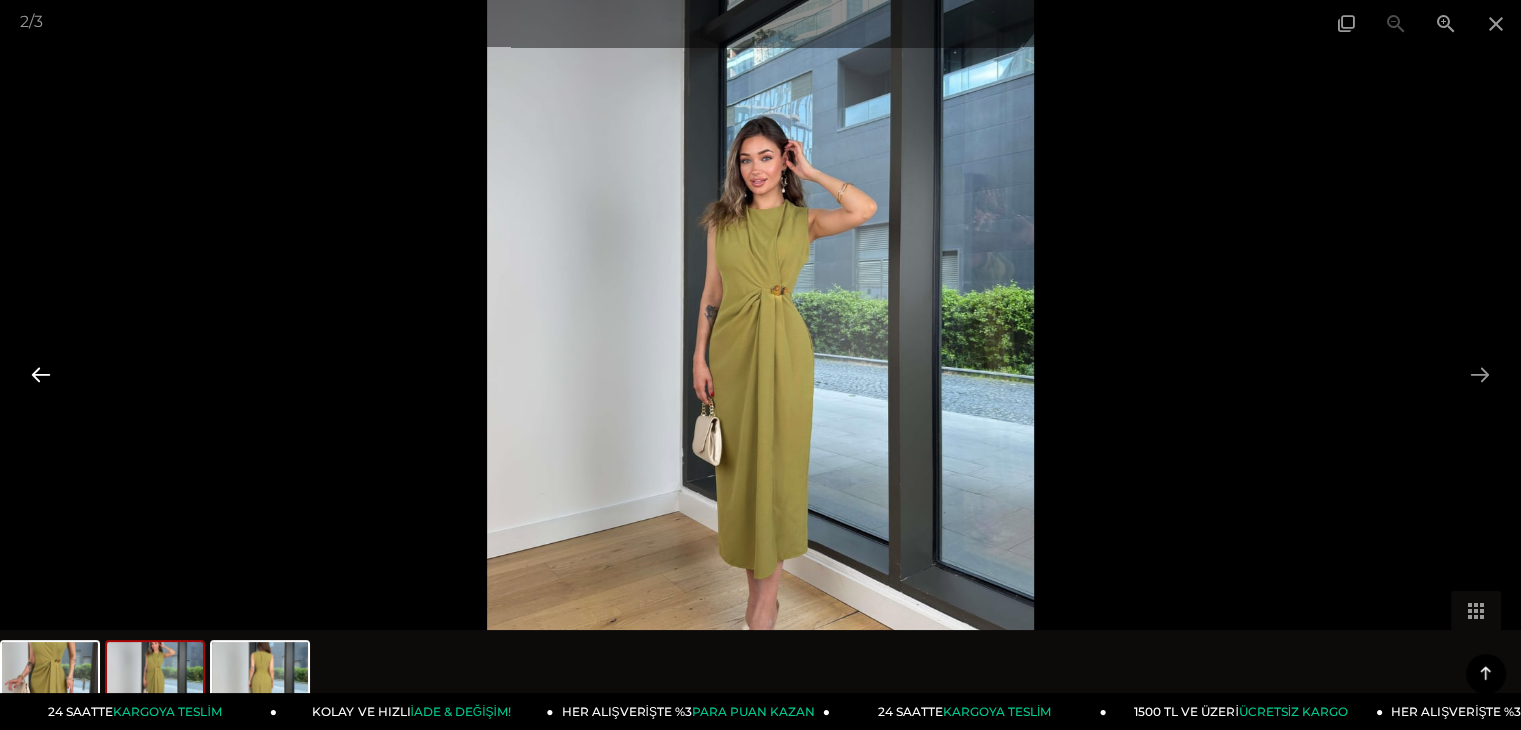 click at bounding box center [41, 374] 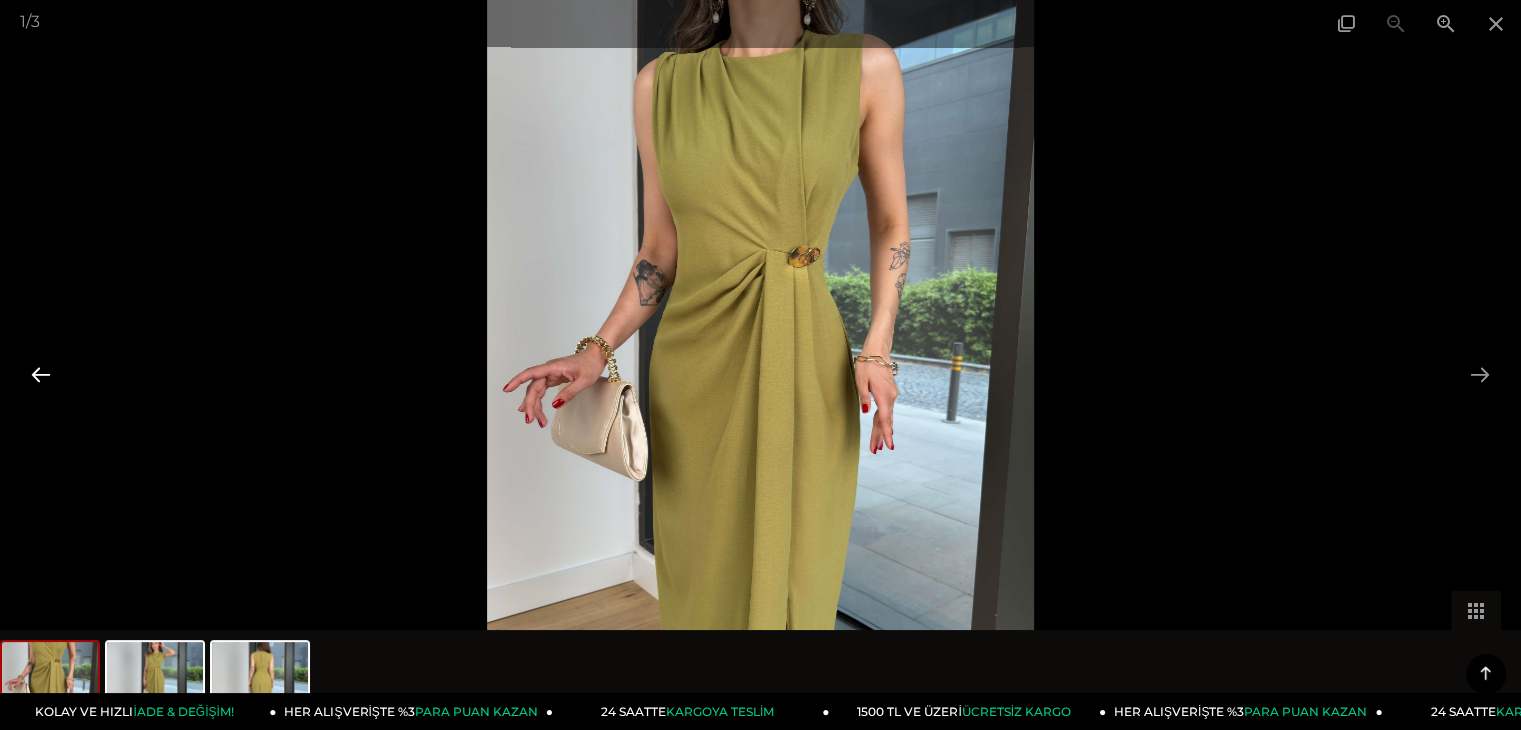 click at bounding box center (41, 374) 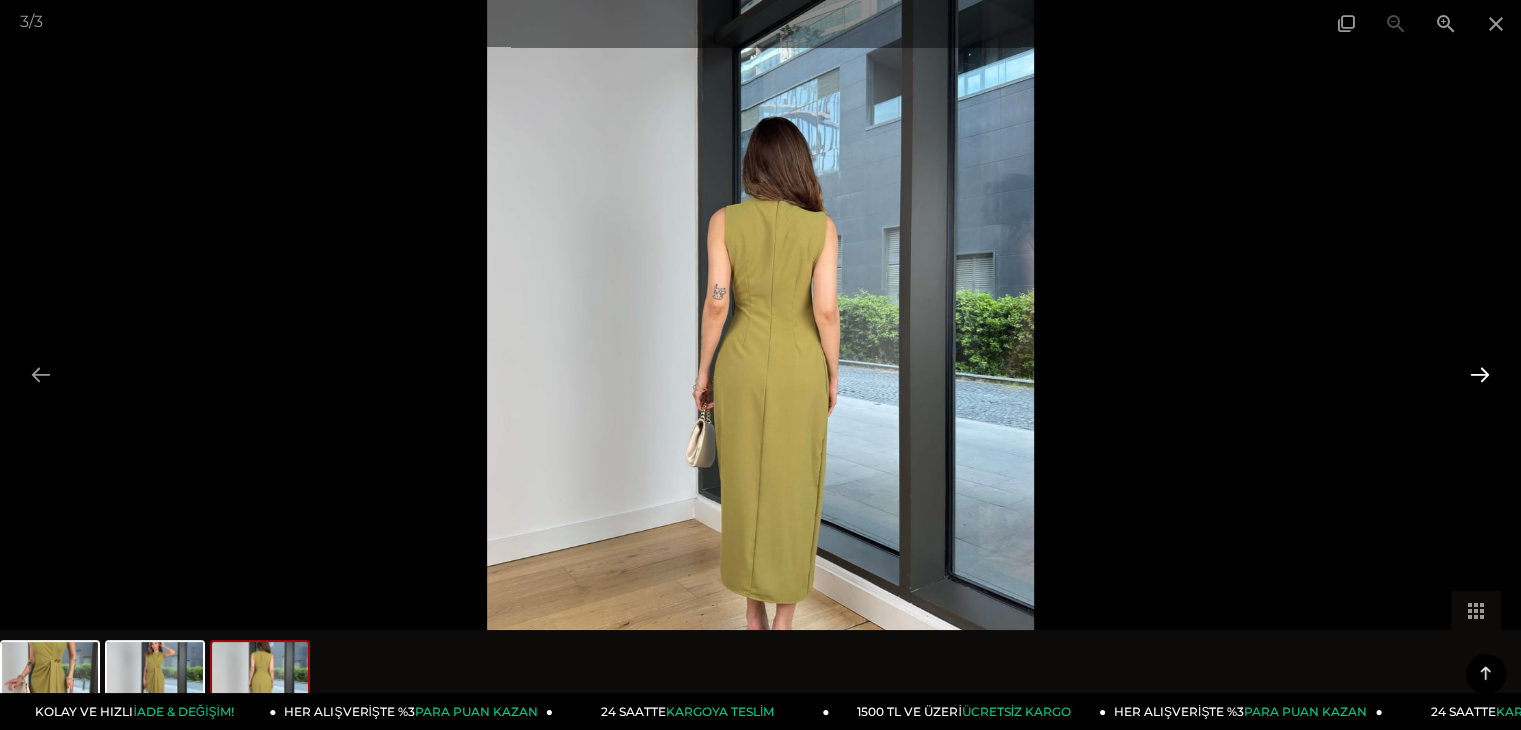 click at bounding box center [1480, 374] 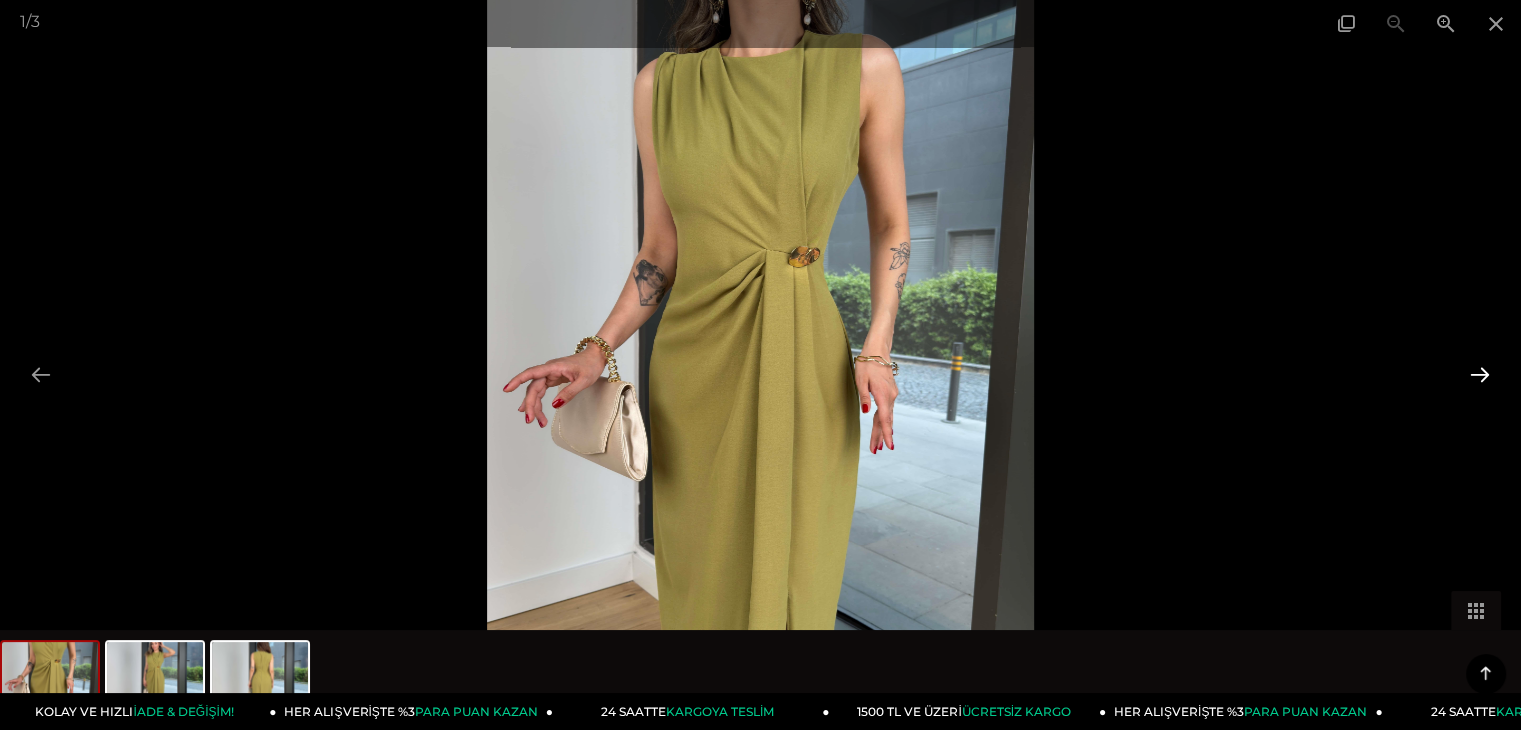 click at bounding box center [1480, 374] 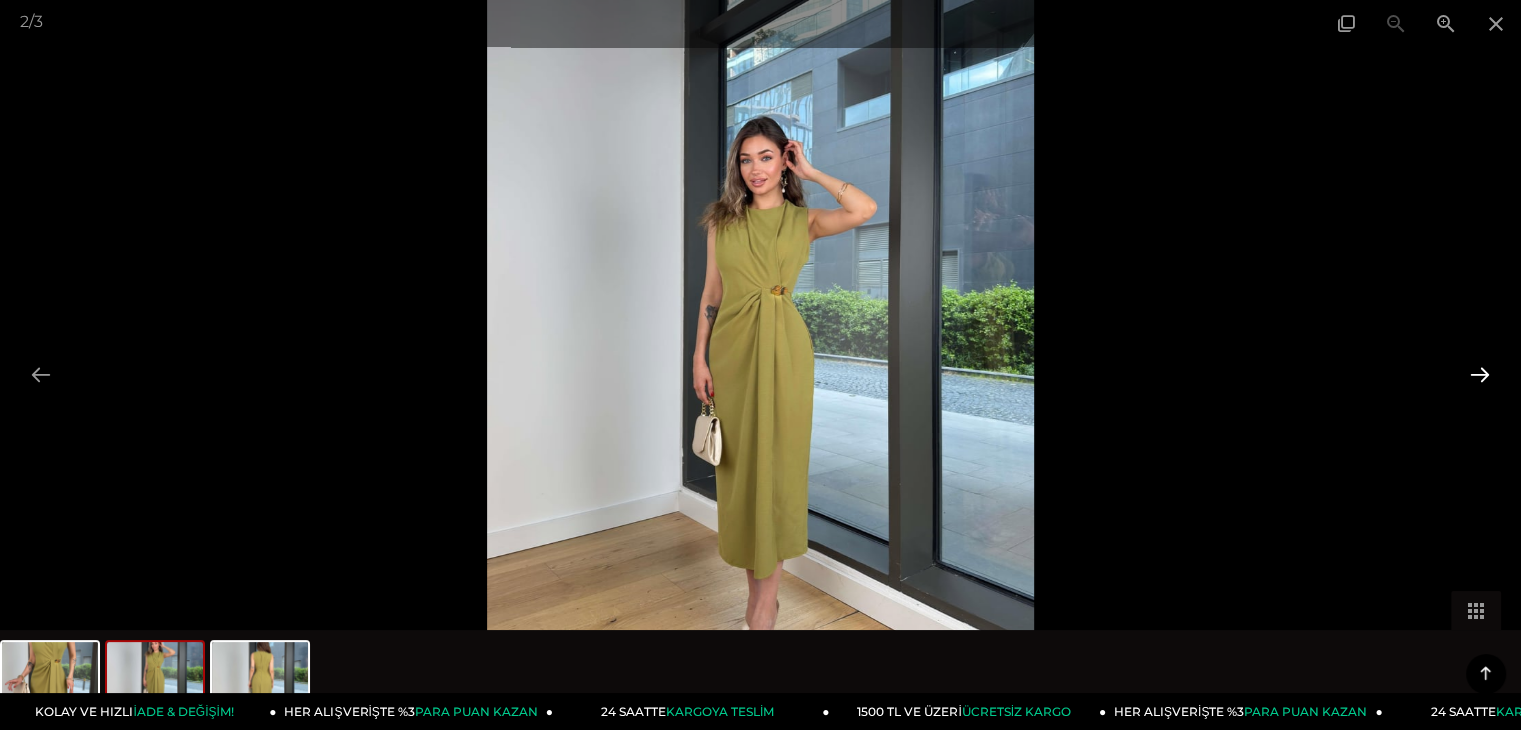click at bounding box center [1480, 374] 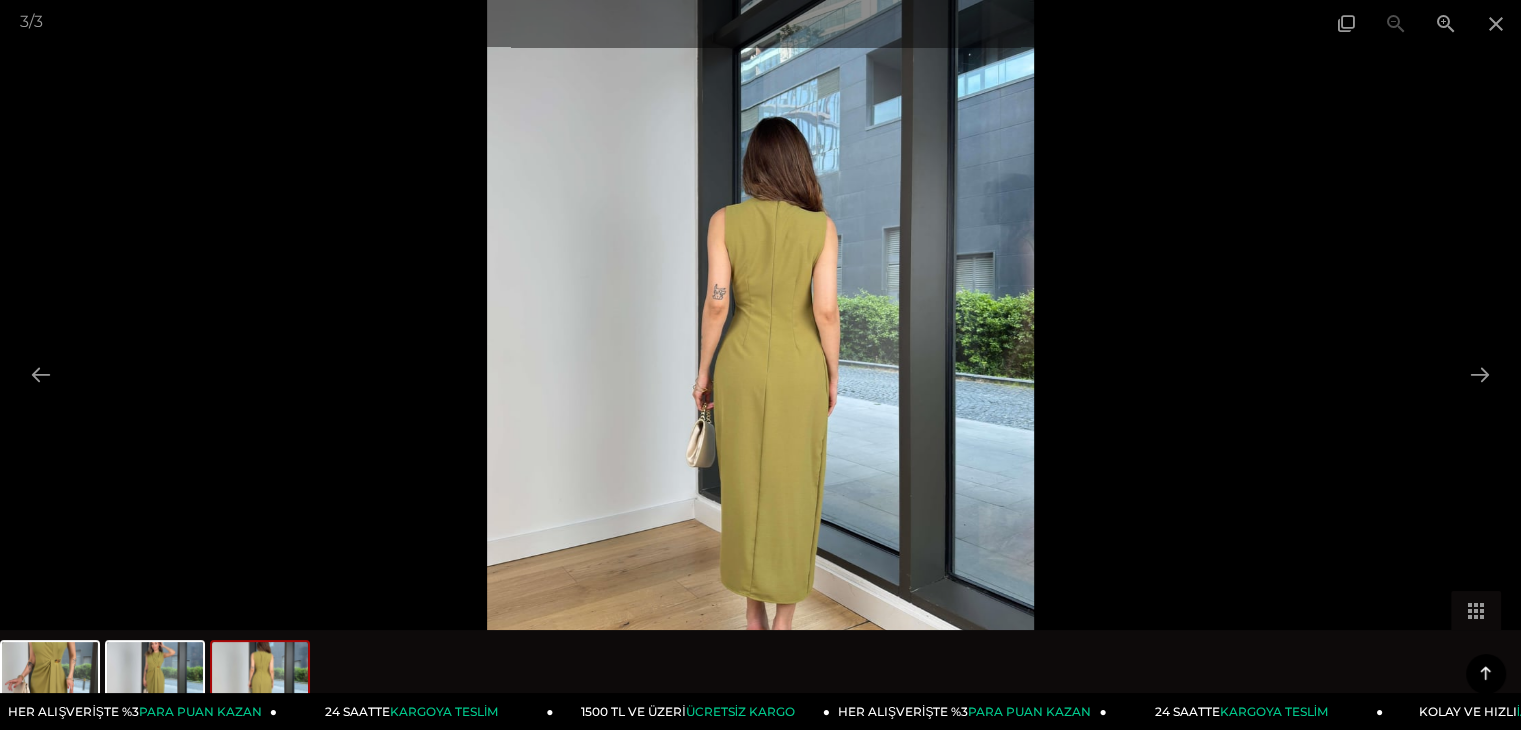 click at bounding box center [760, 365] 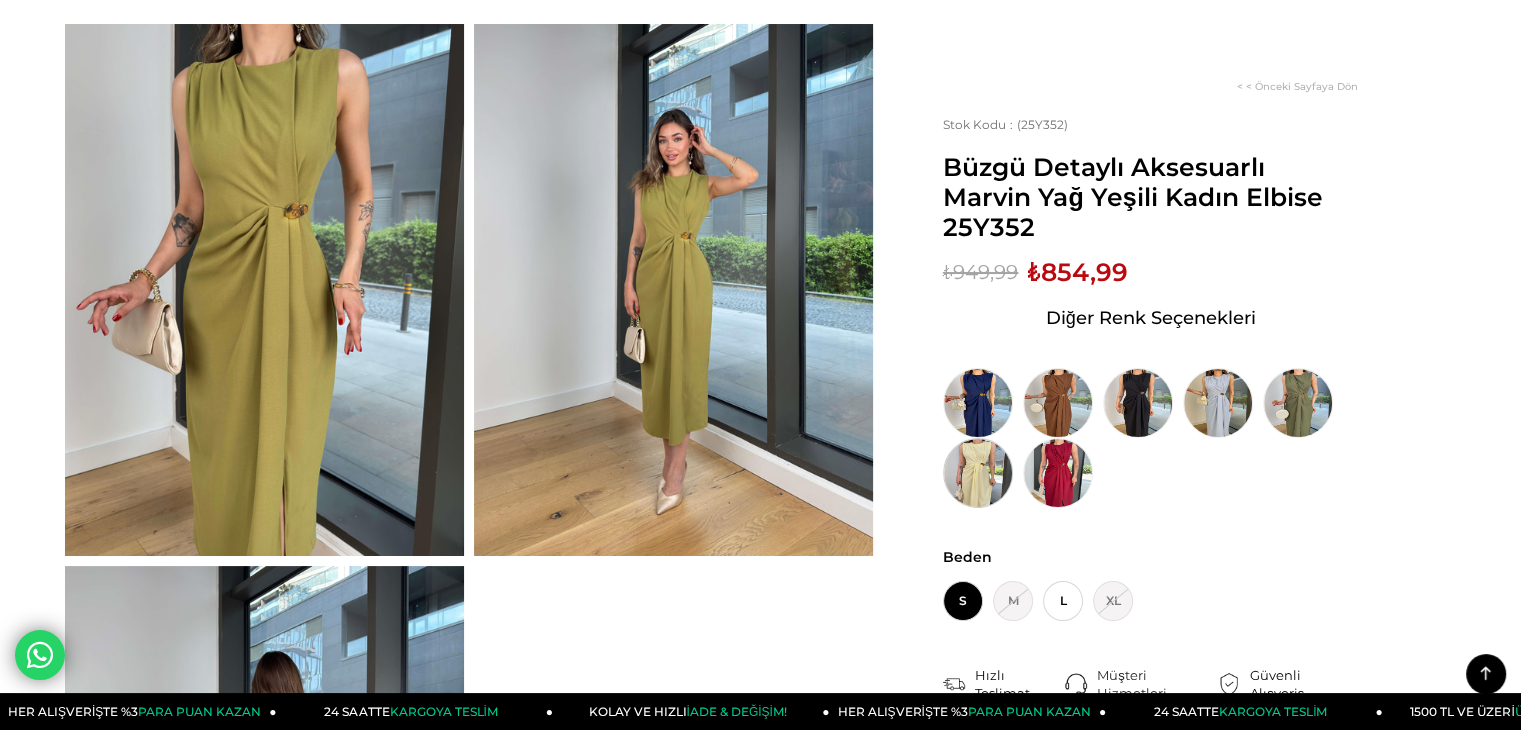 scroll, scrollTop: 100, scrollLeft: 0, axis: vertical 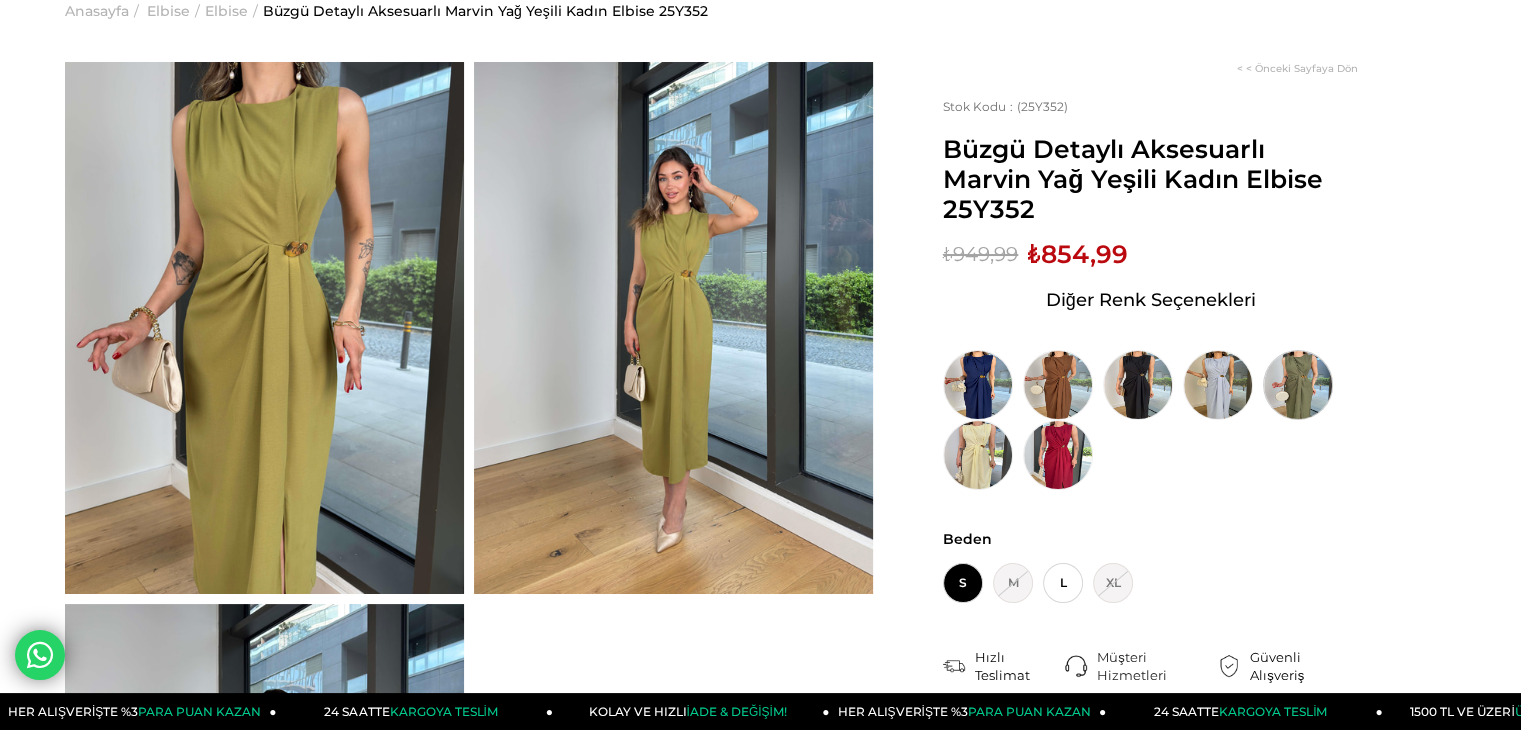 click at bounding box center (1298, 385) 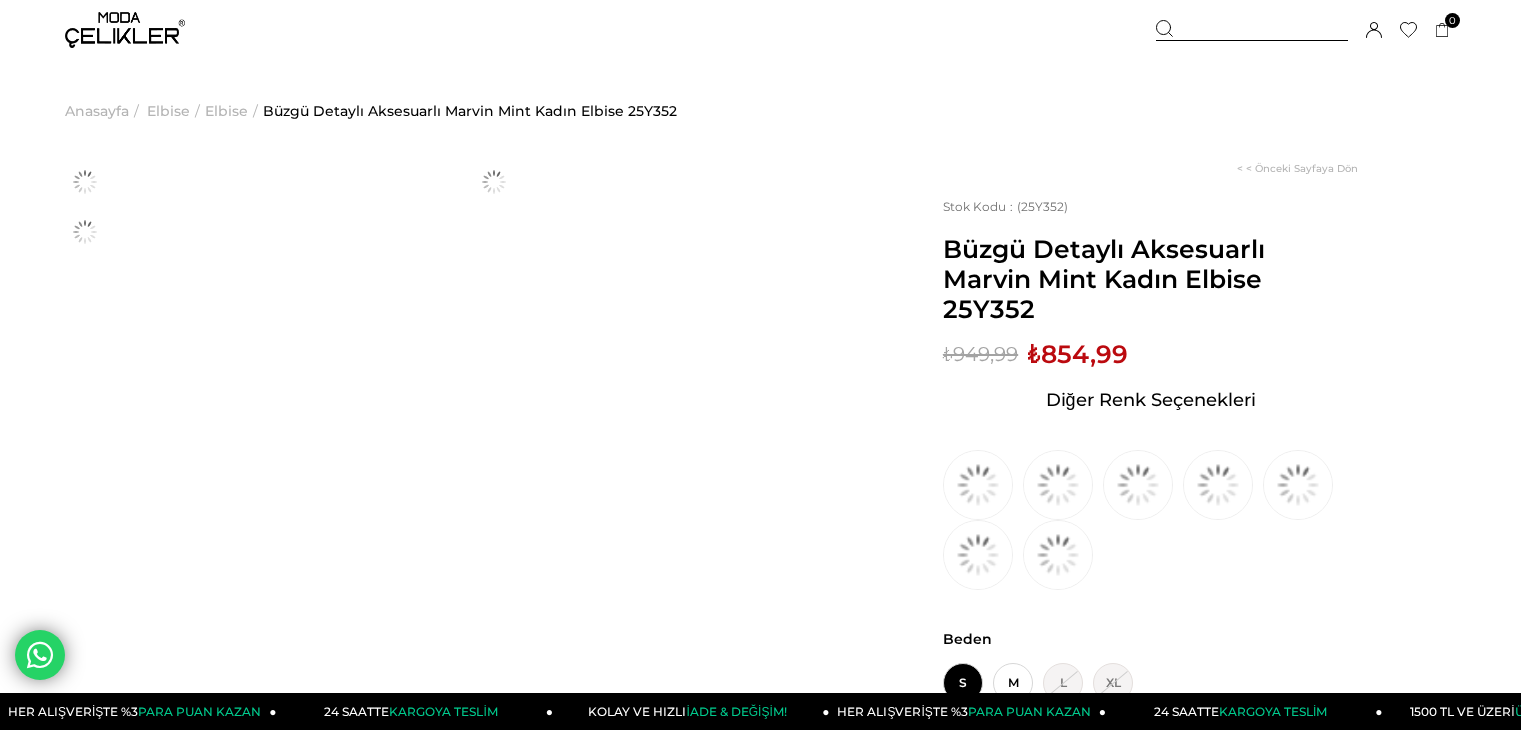 scroll, scrollTop: 0, scrollLeft: 0, axis: both 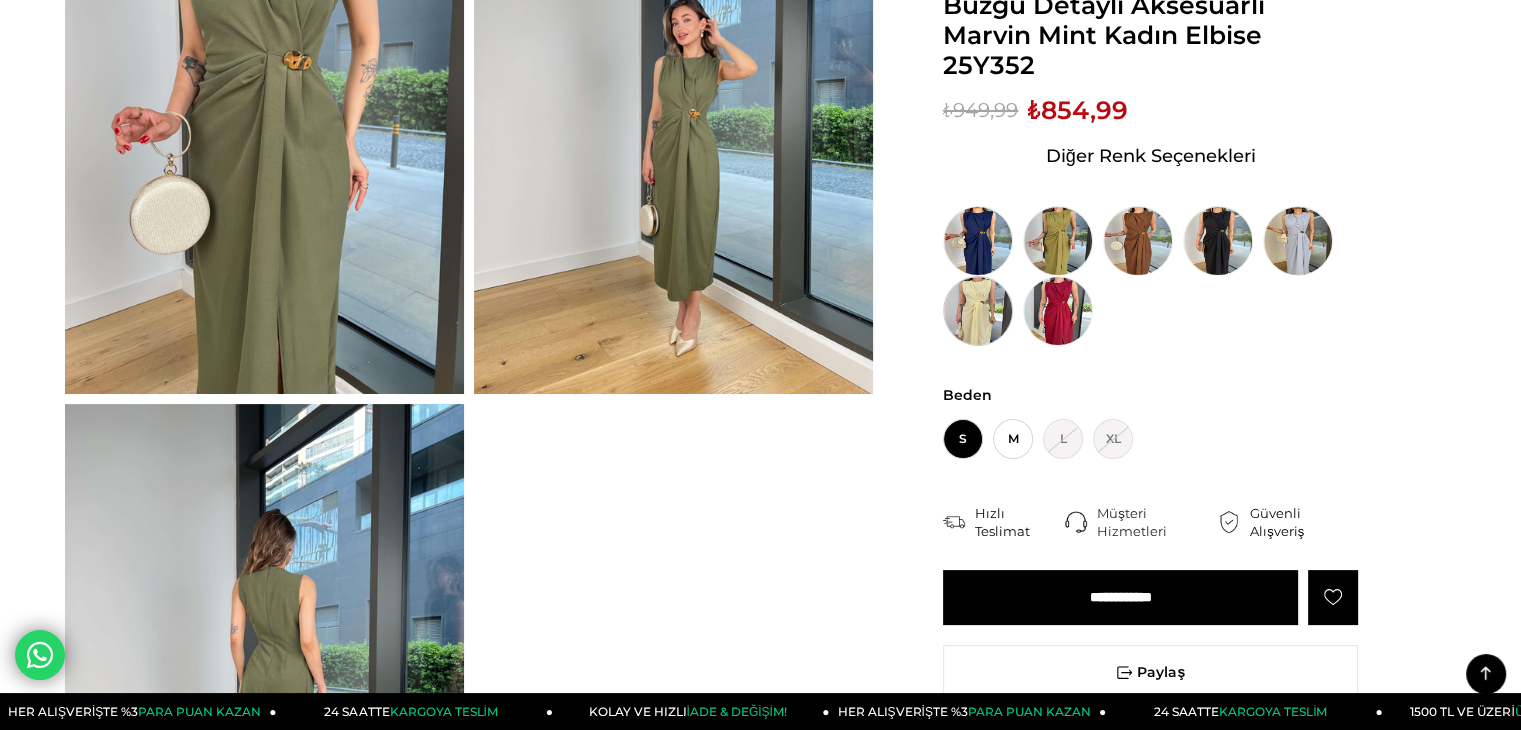 click at bounding box center [978, 311] 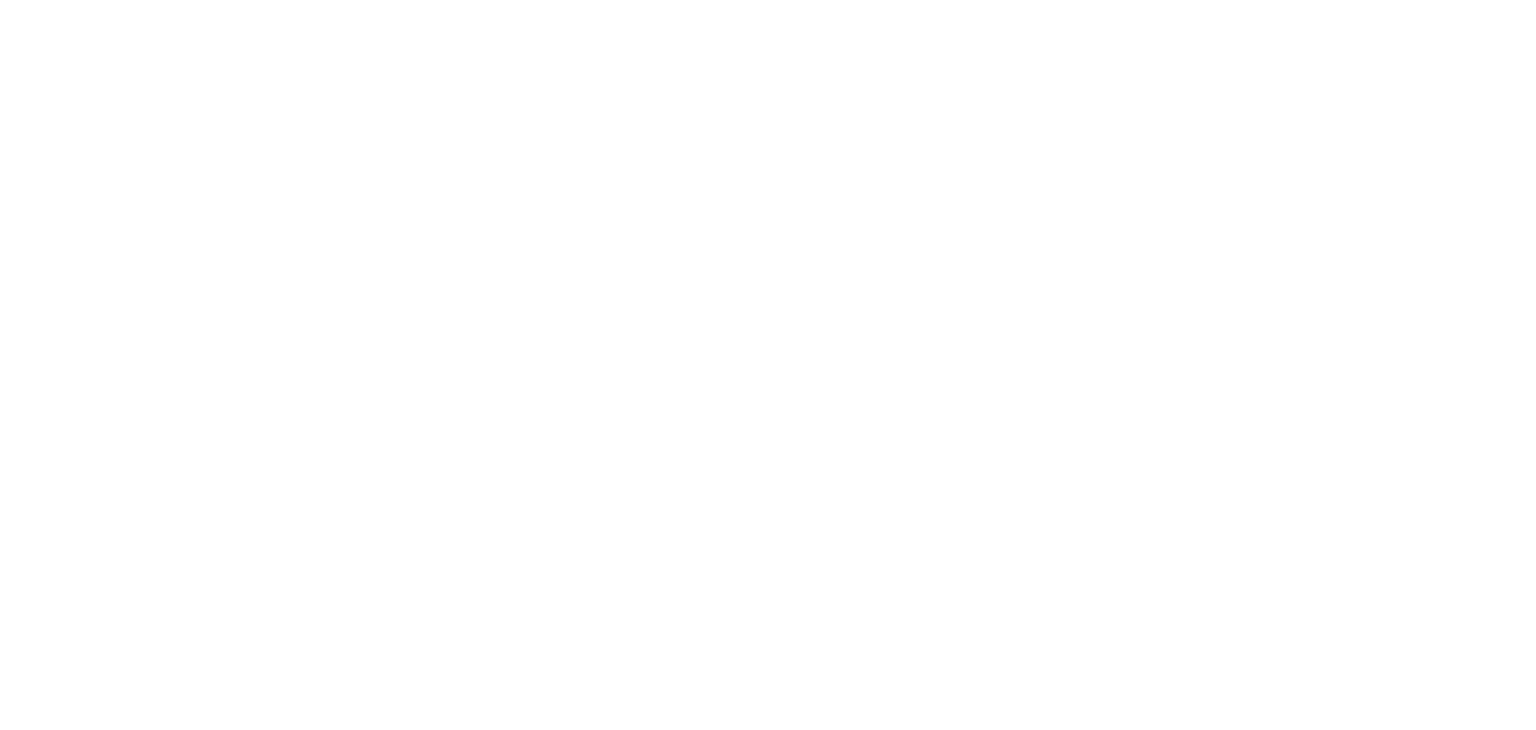 scroll, scrollTop: 0, scrollLeft: 0, axis: both 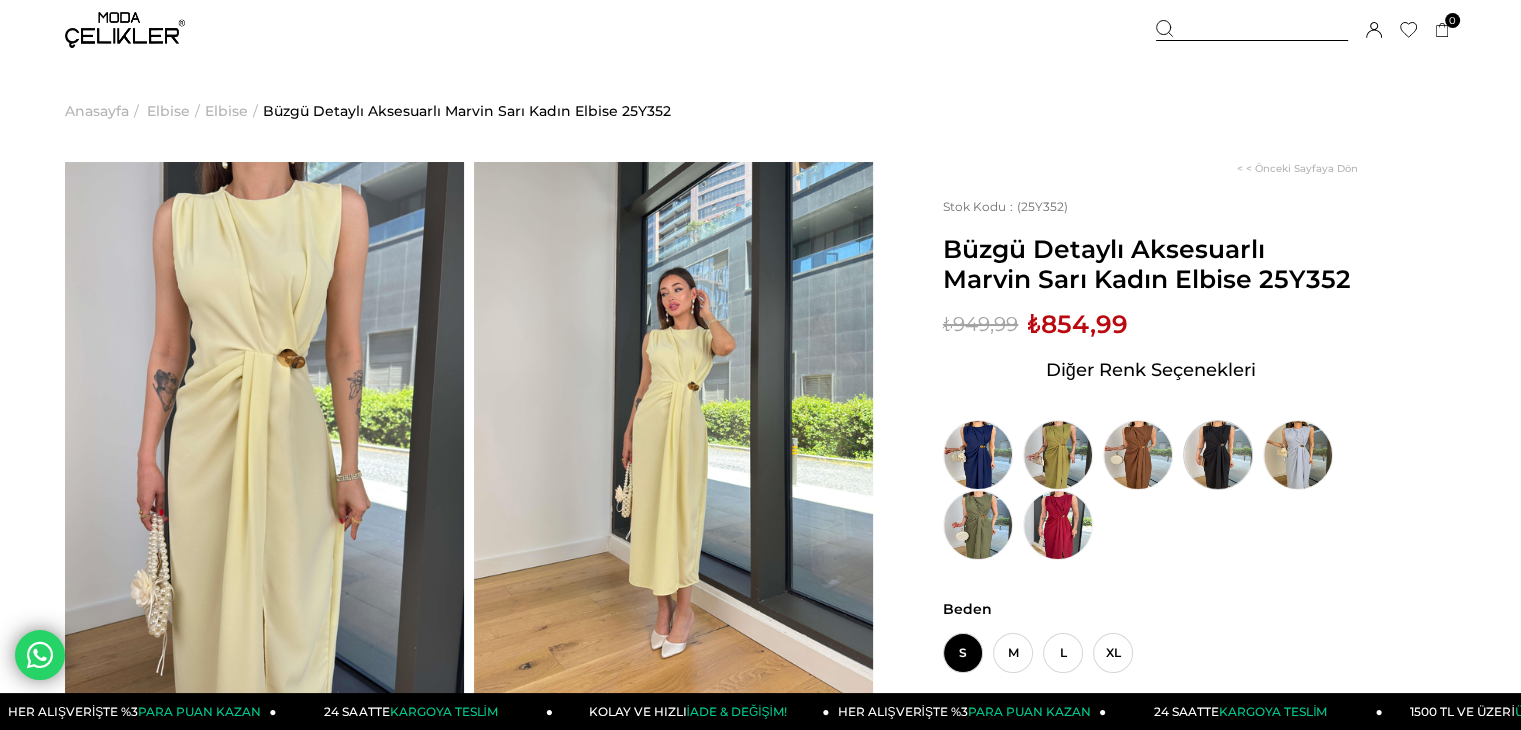 click at bounding box center [1218, 455] 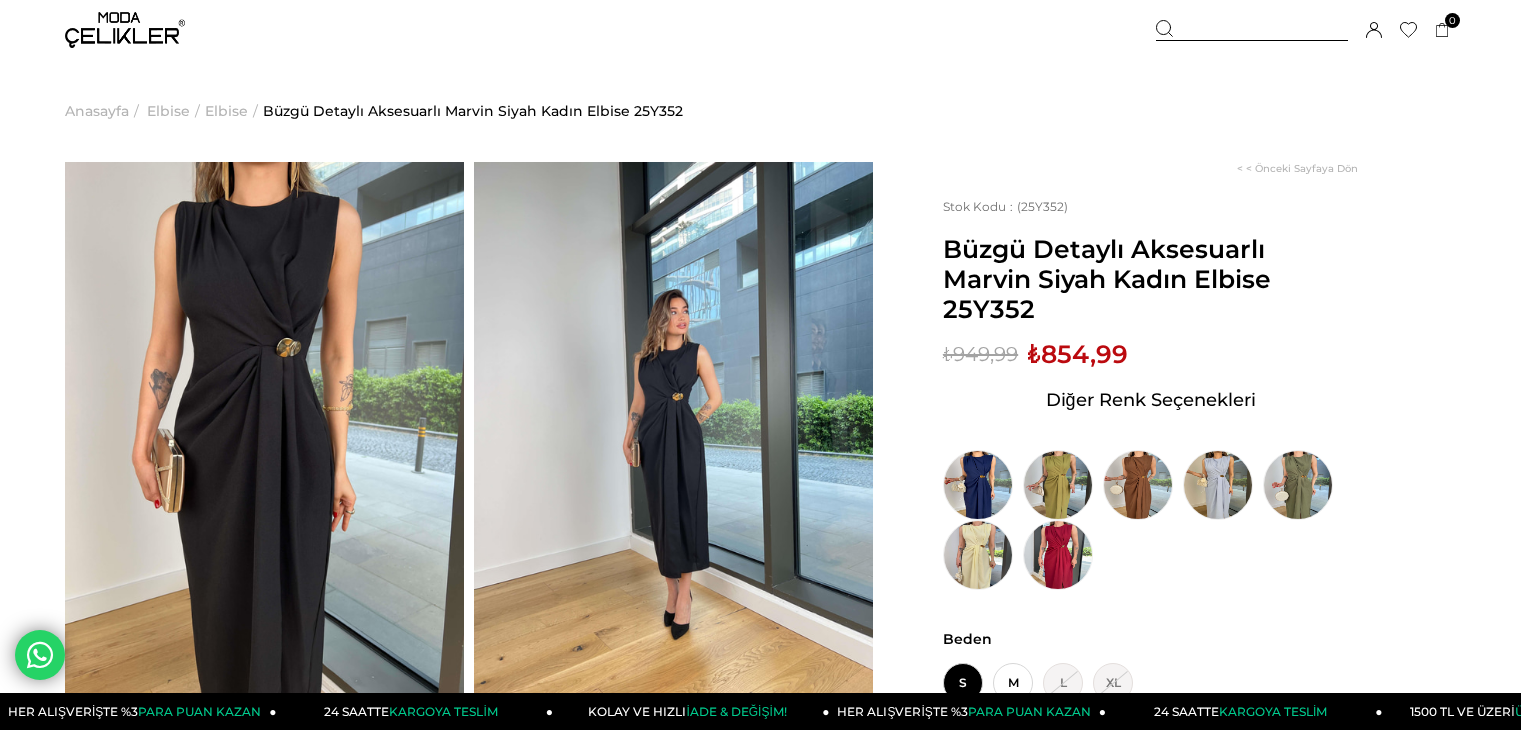 scroll, scrollTop: 0, scrollLeft: 0, axis: both 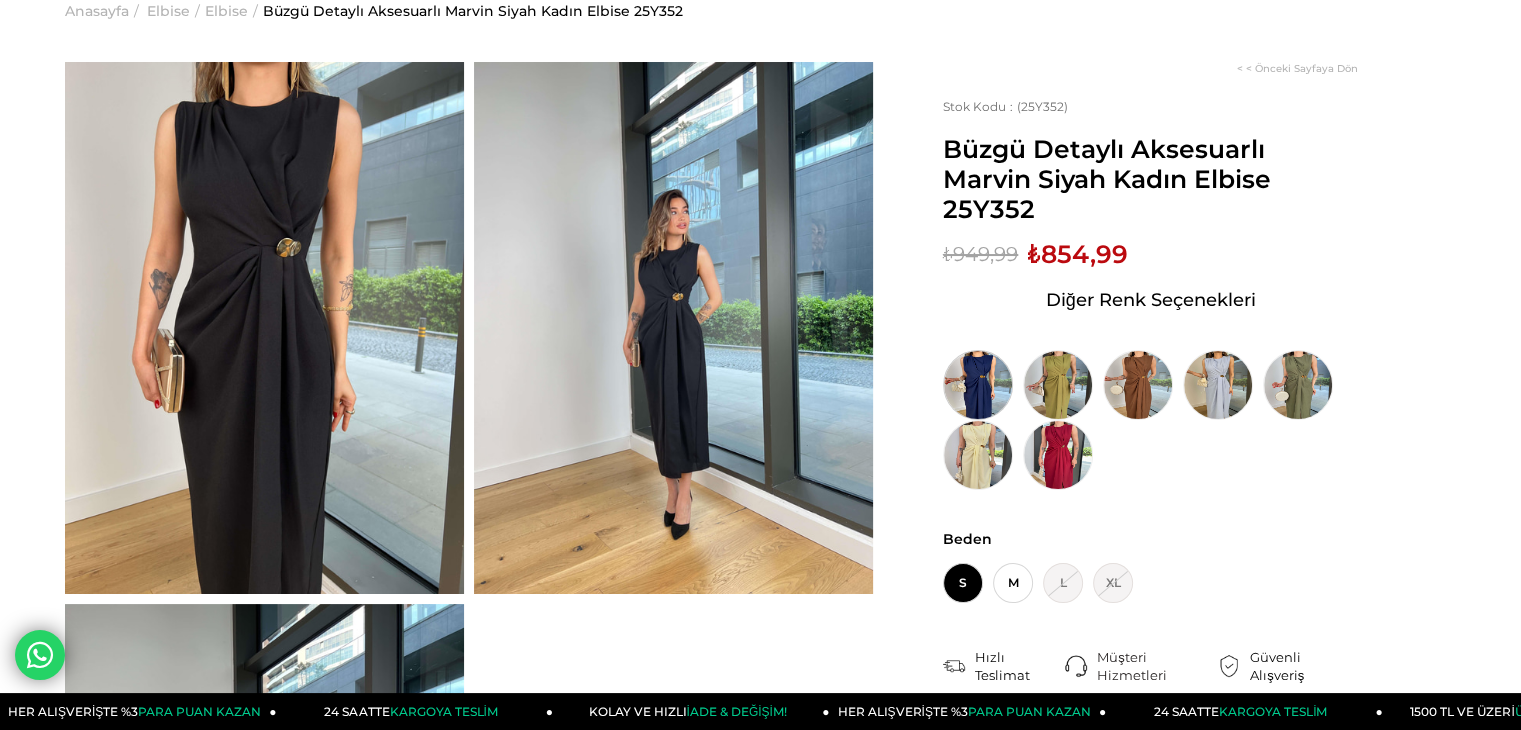 click at bounding box center [978, 385] 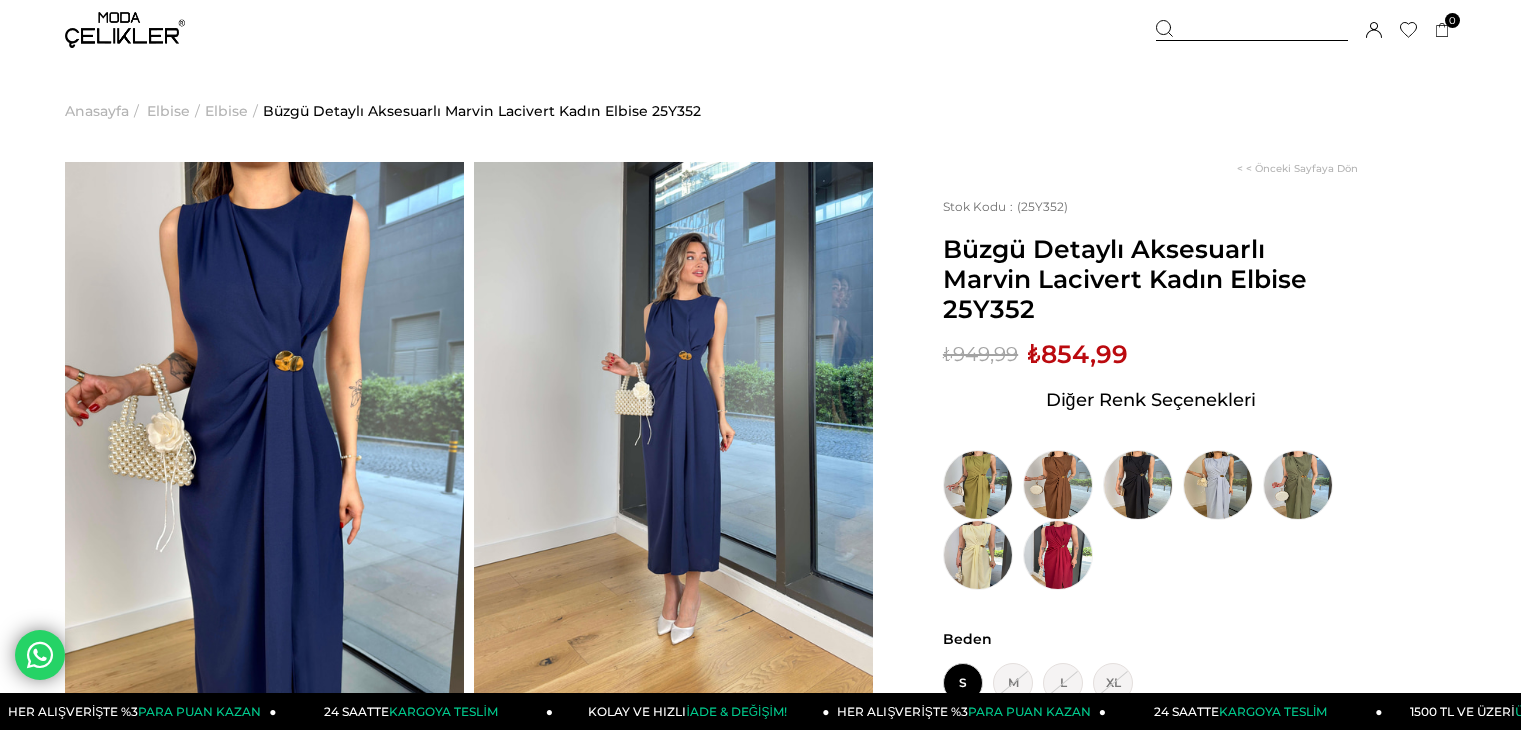 scroll, scrollTop: 0, scrollLeft: 0, axis: both 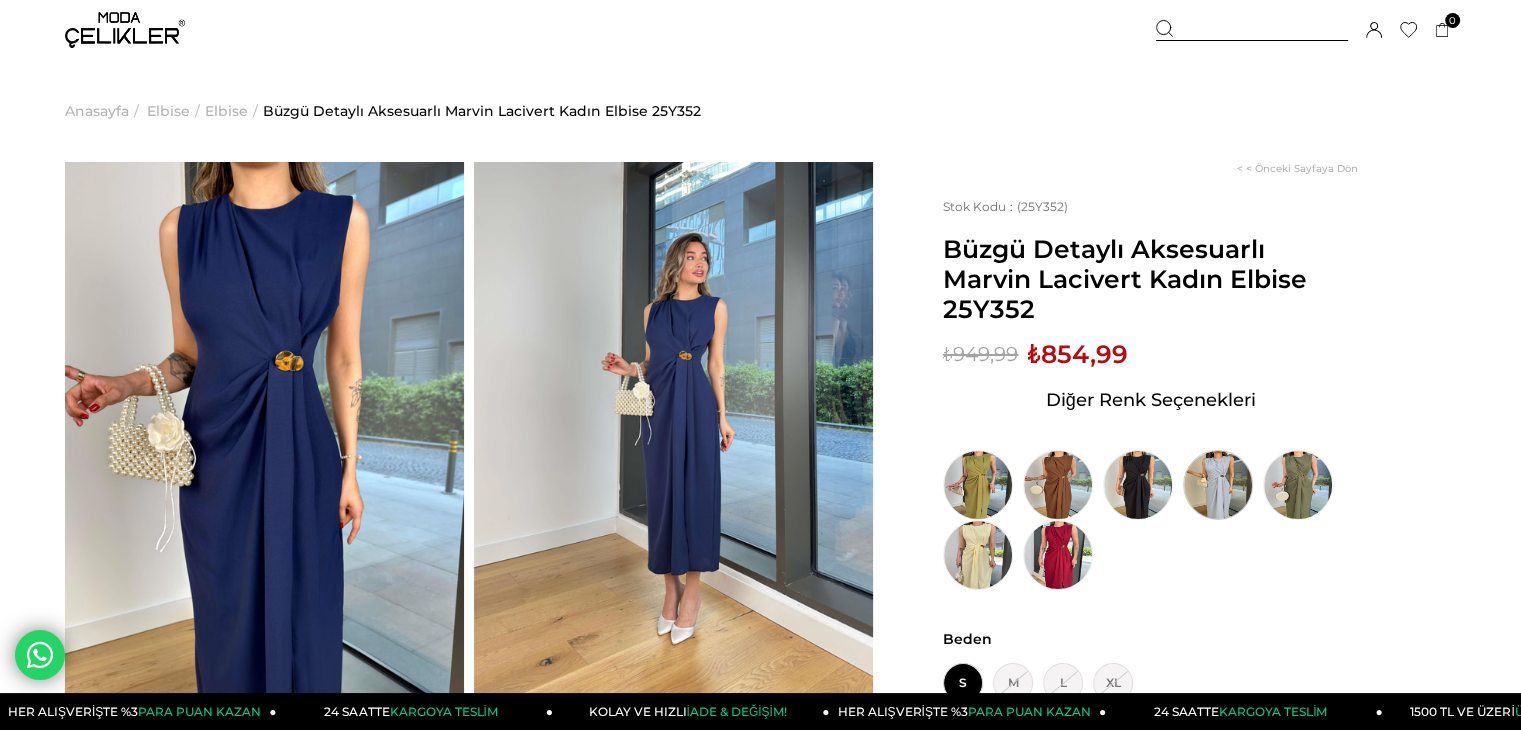 click at bounding box center (1218, 485) 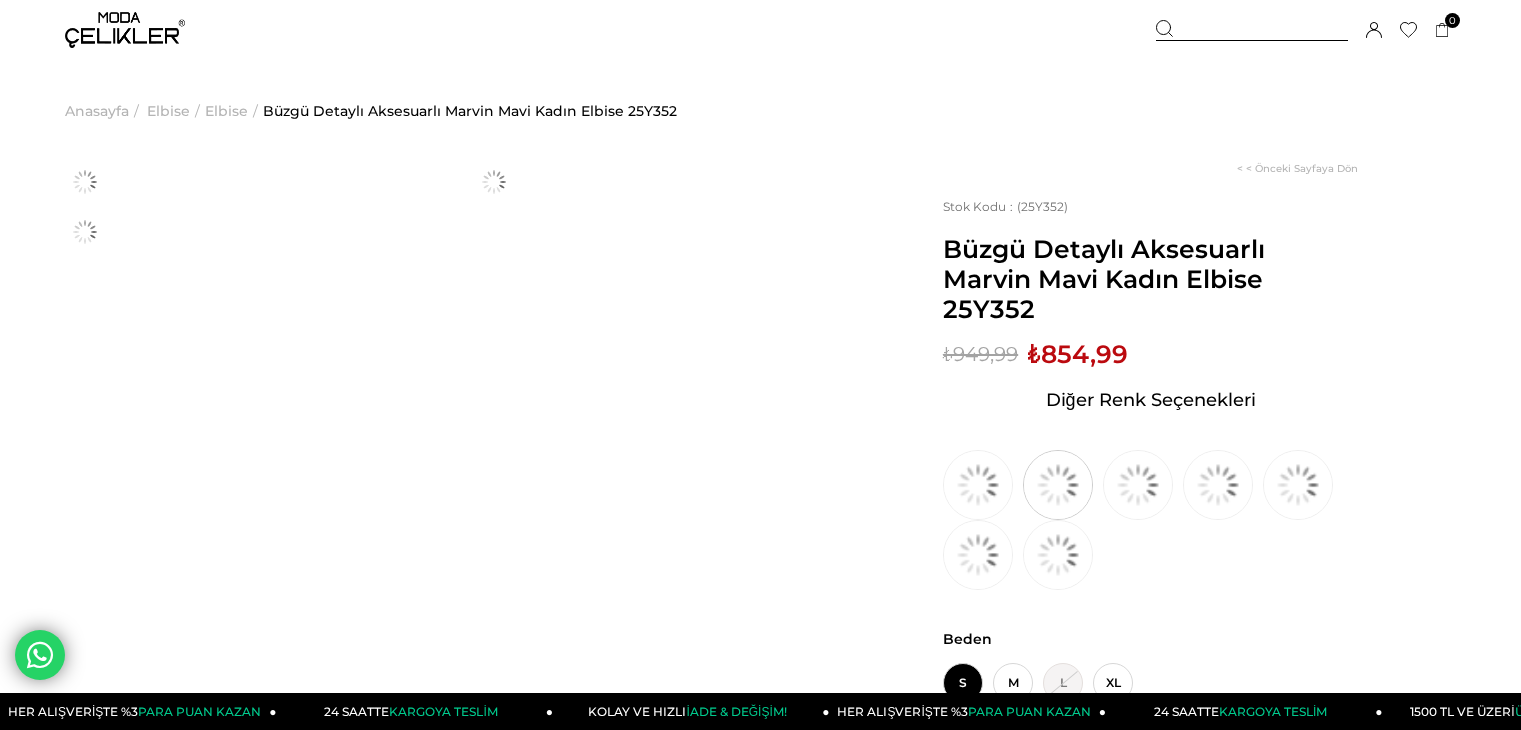 scroll, scrollTop: 0, scrollLeft: 0, axis: both 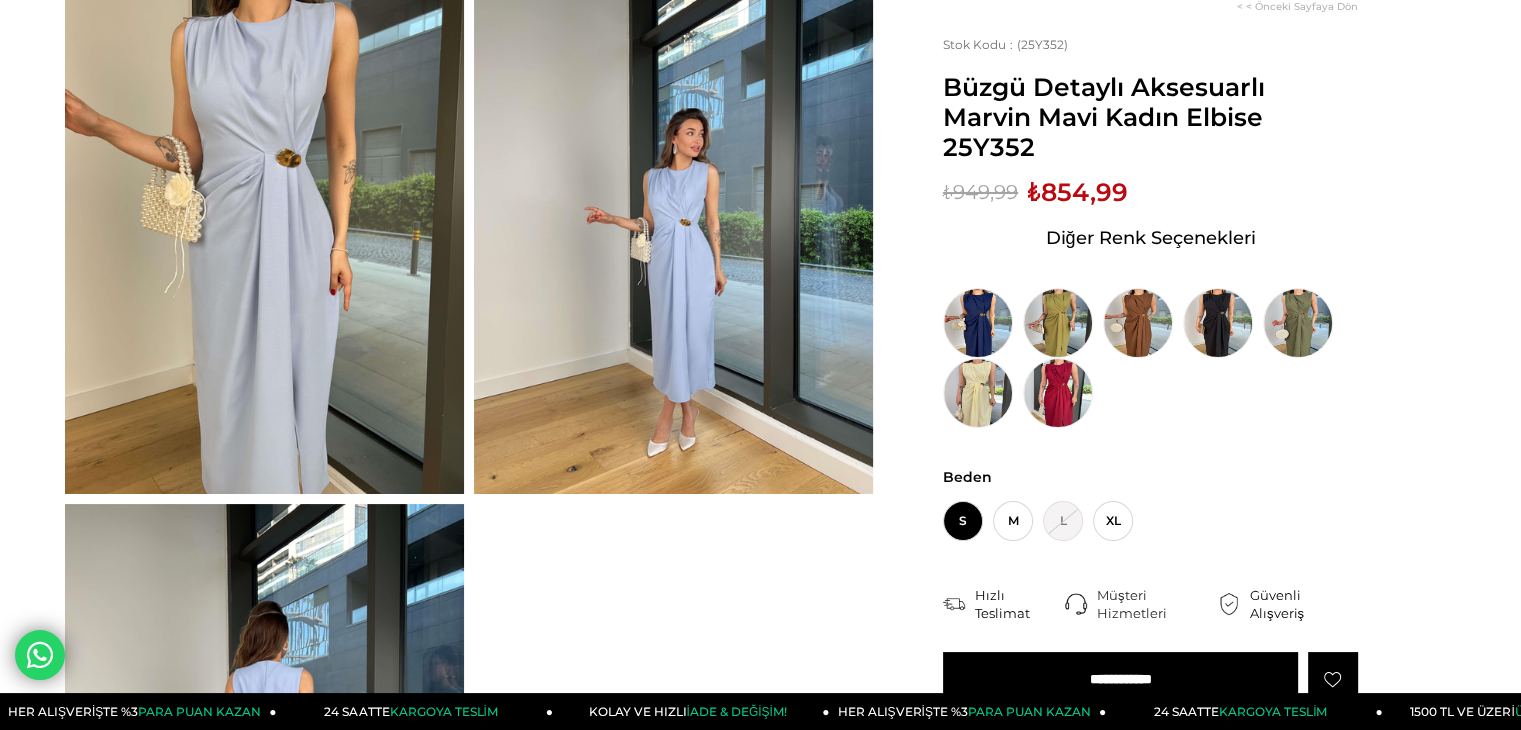 click at bounding box center [673, 228] 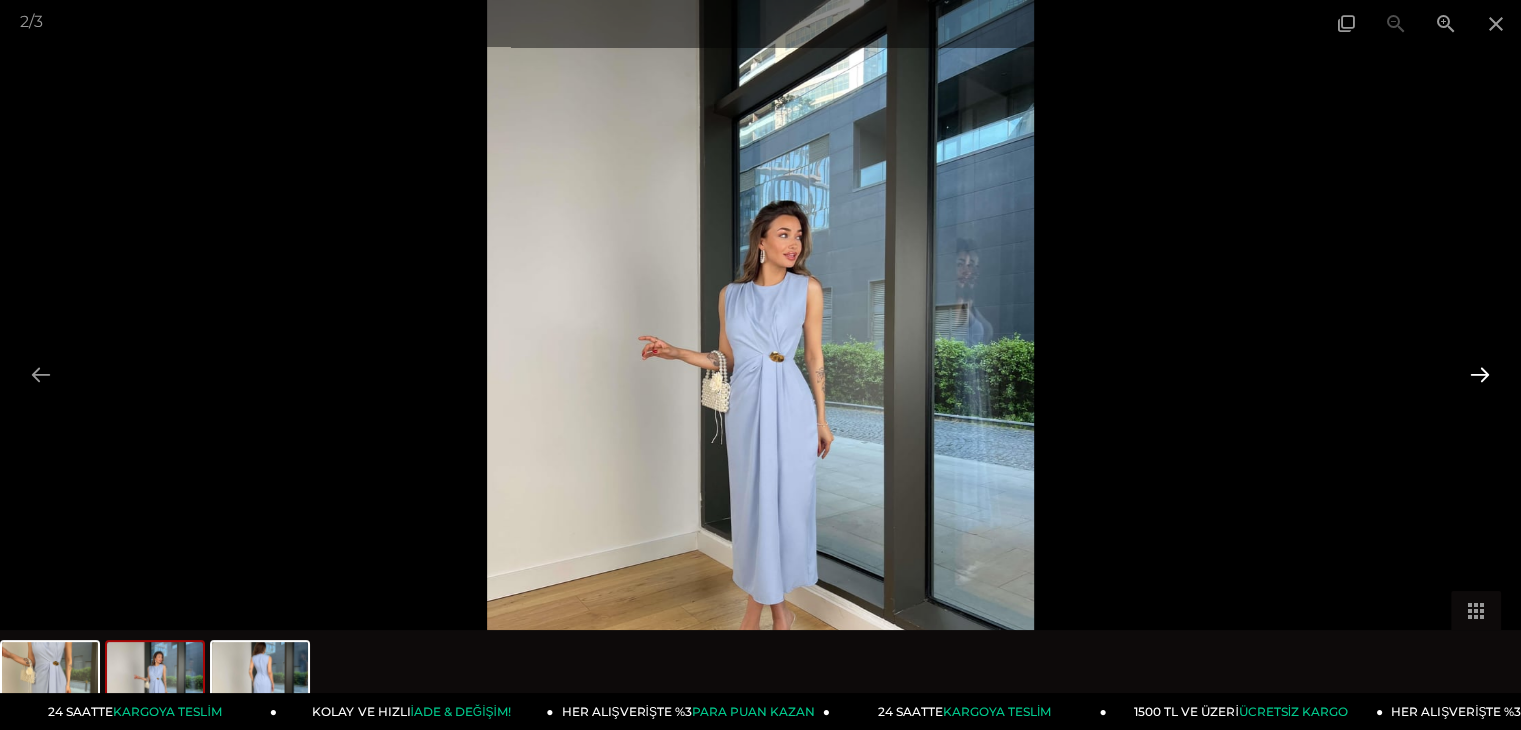 click at bounding box center [1480, 374] 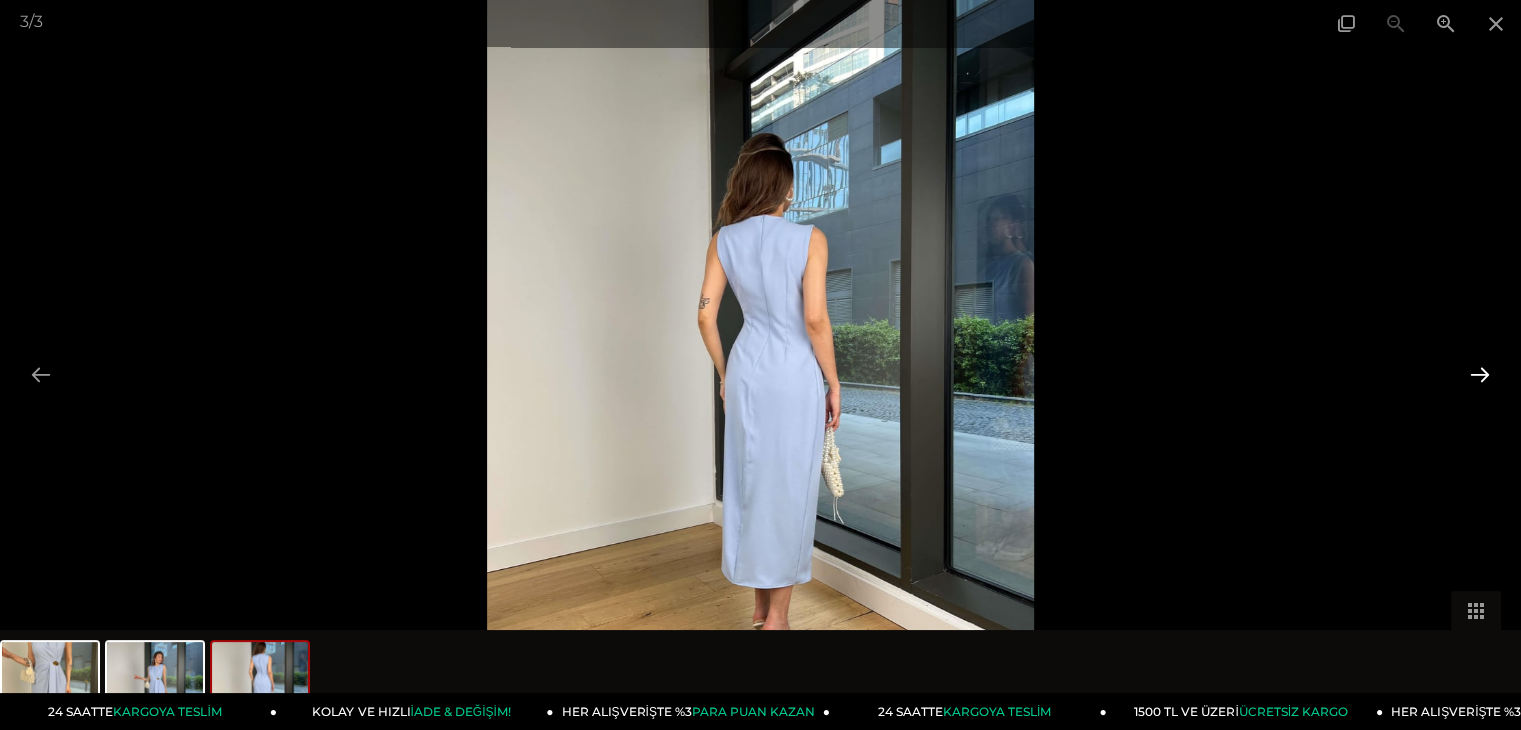 click at bounding box center (1480, 374) 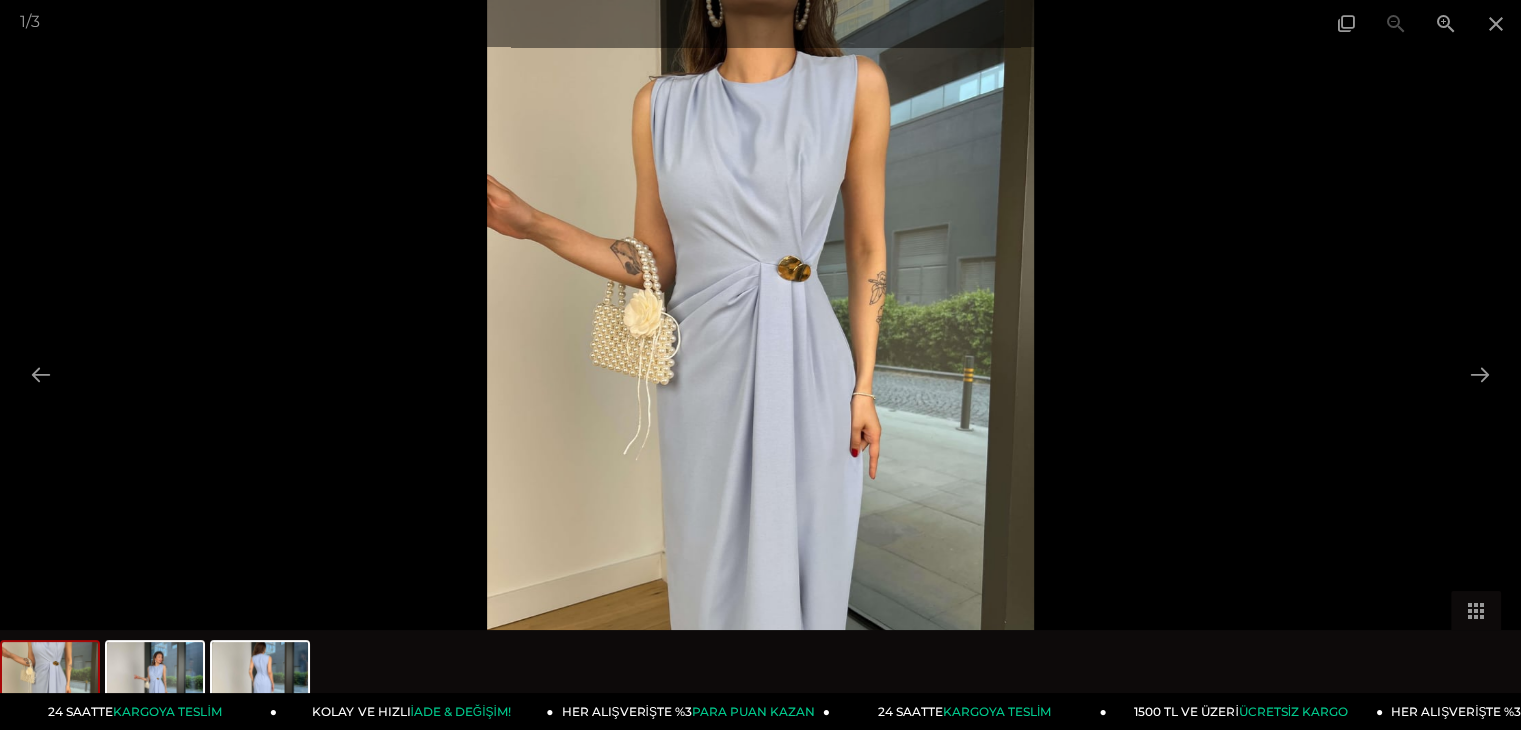 click at bounding box center (761, 365) 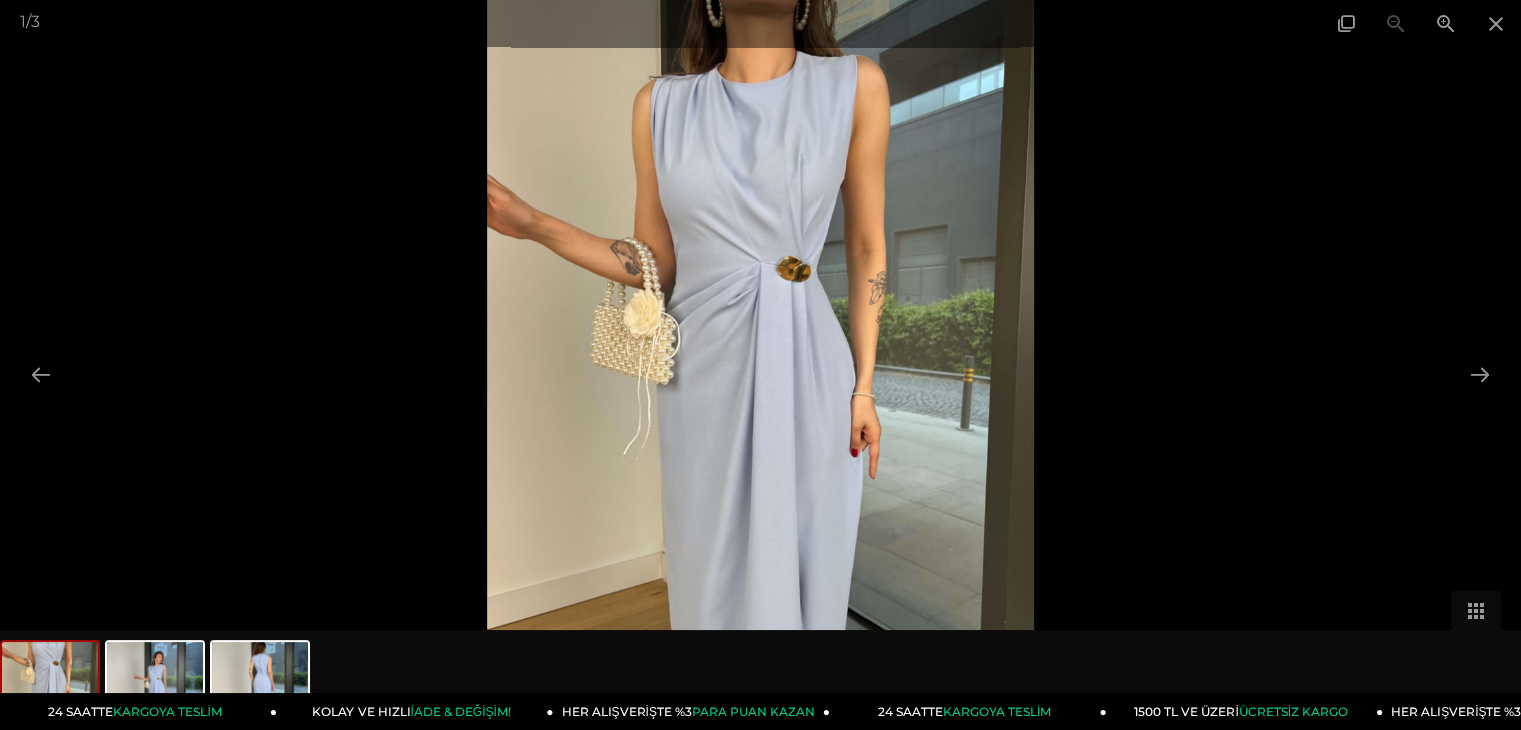 scroll, scrollTop: 0, scrollLeft: 0, axis: both 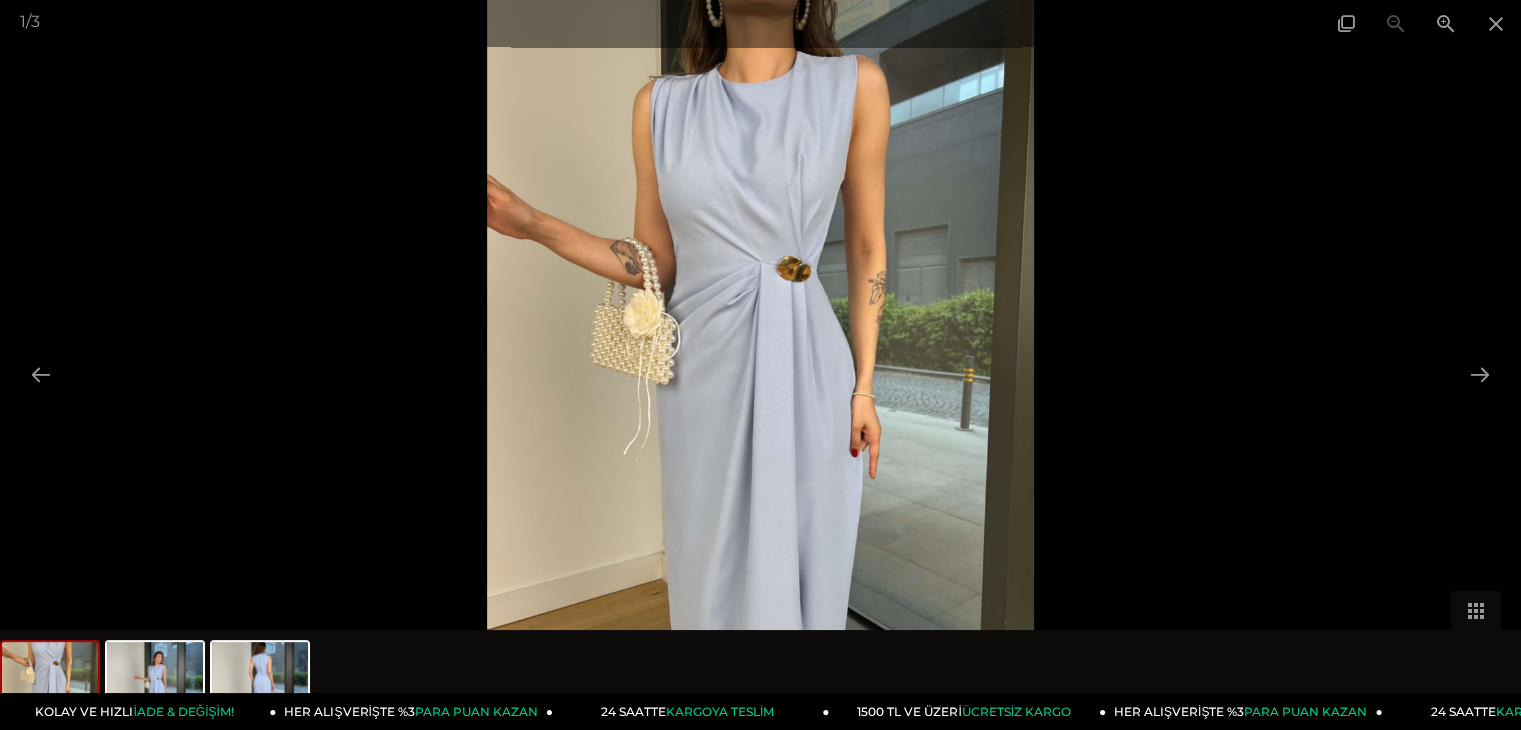 click at bounding box center [761, 365] 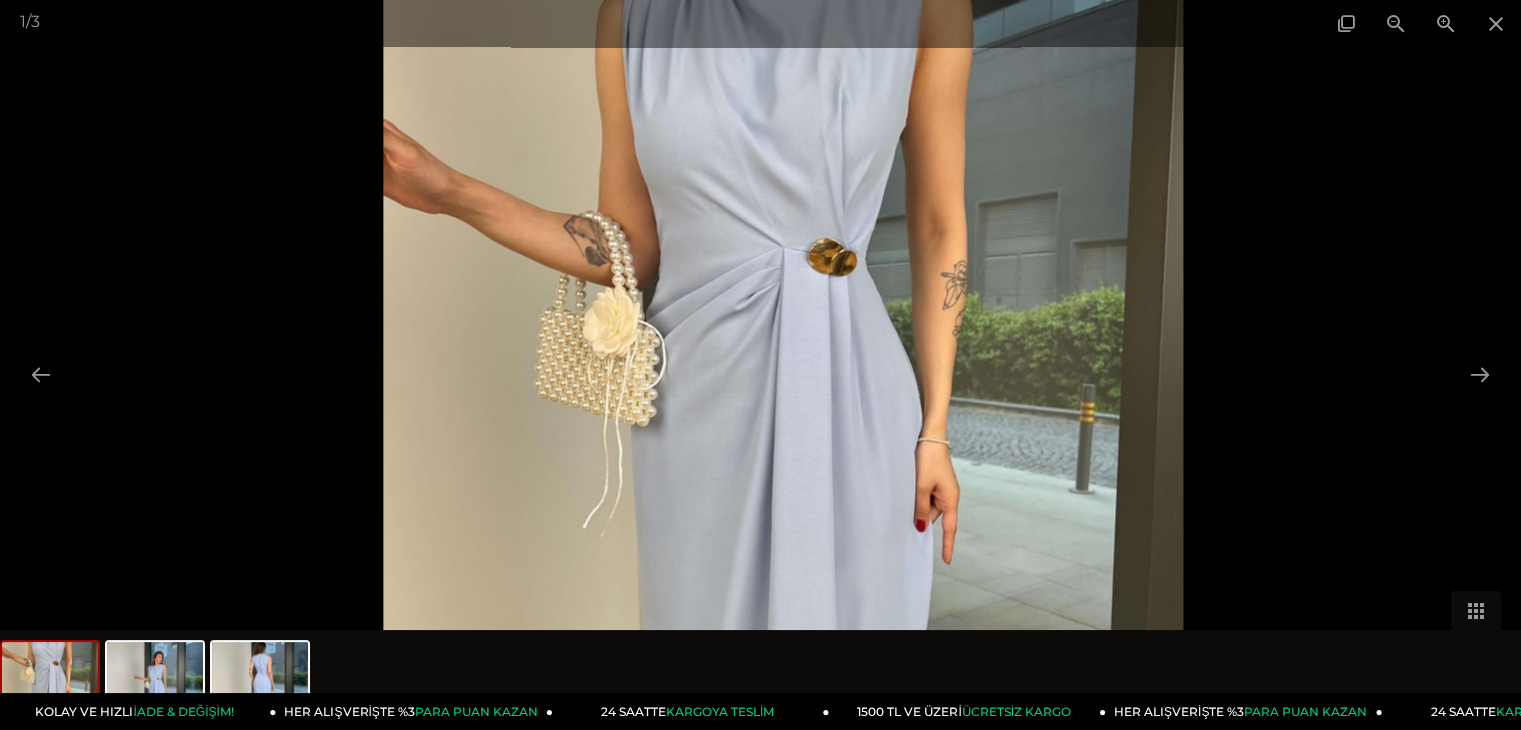 click at bounding box center (783, 398) 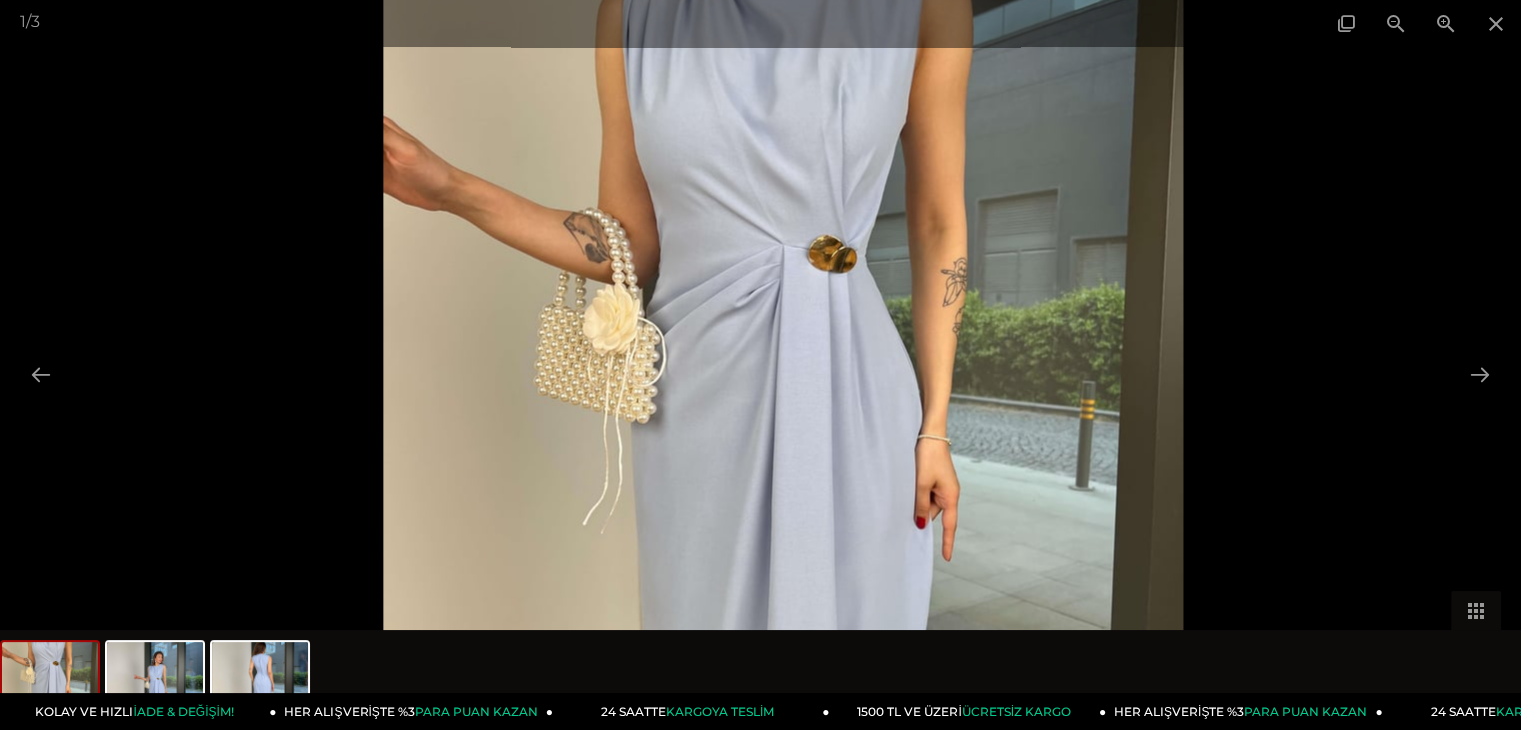 drag, startPoint x: 921, startPoint y: 473, endPoint x: 904, endPoint y: 232, distance: 241.59885 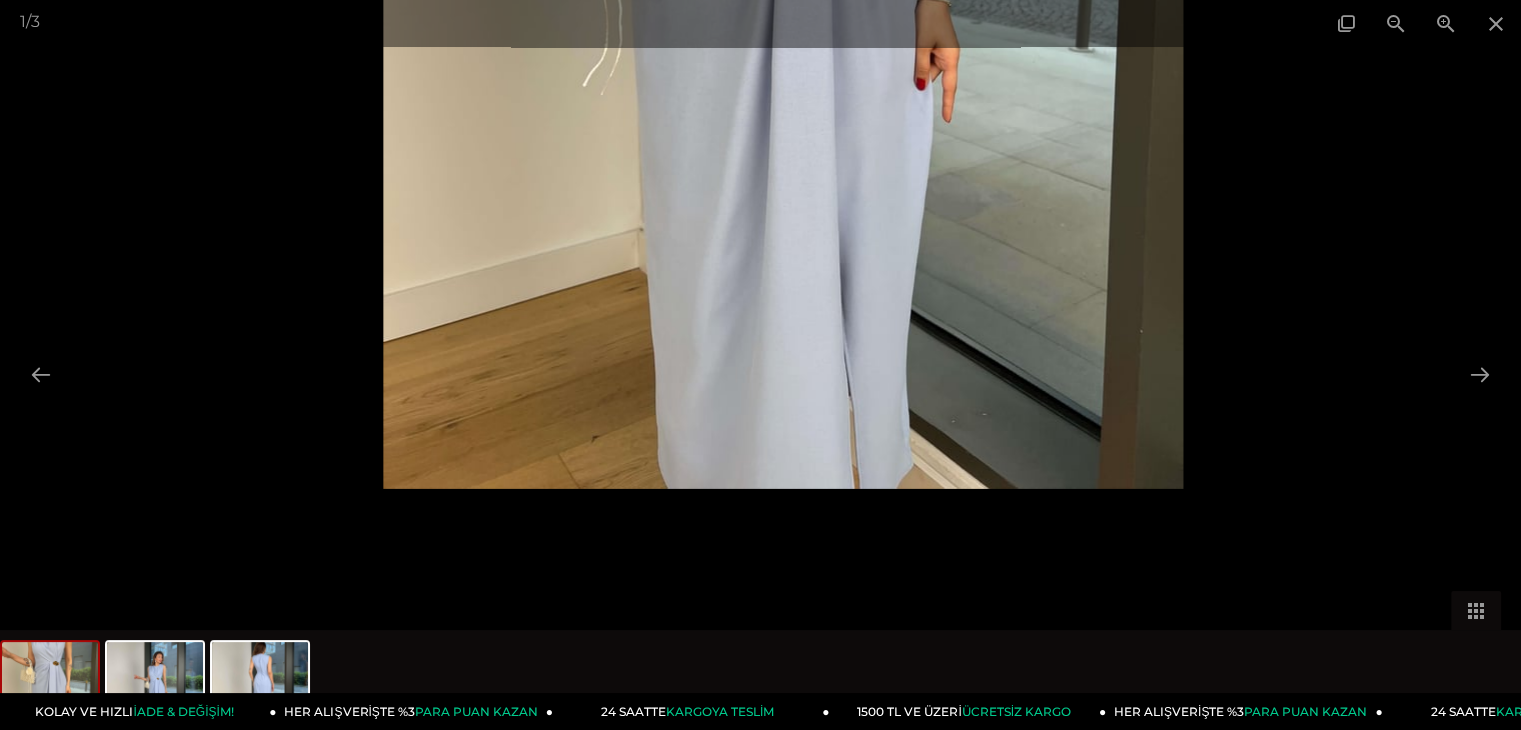 drag, startPoint x: 914, startPoint y: 487, endPoint x: 892, endPoint y: 344, distance: 144.6824 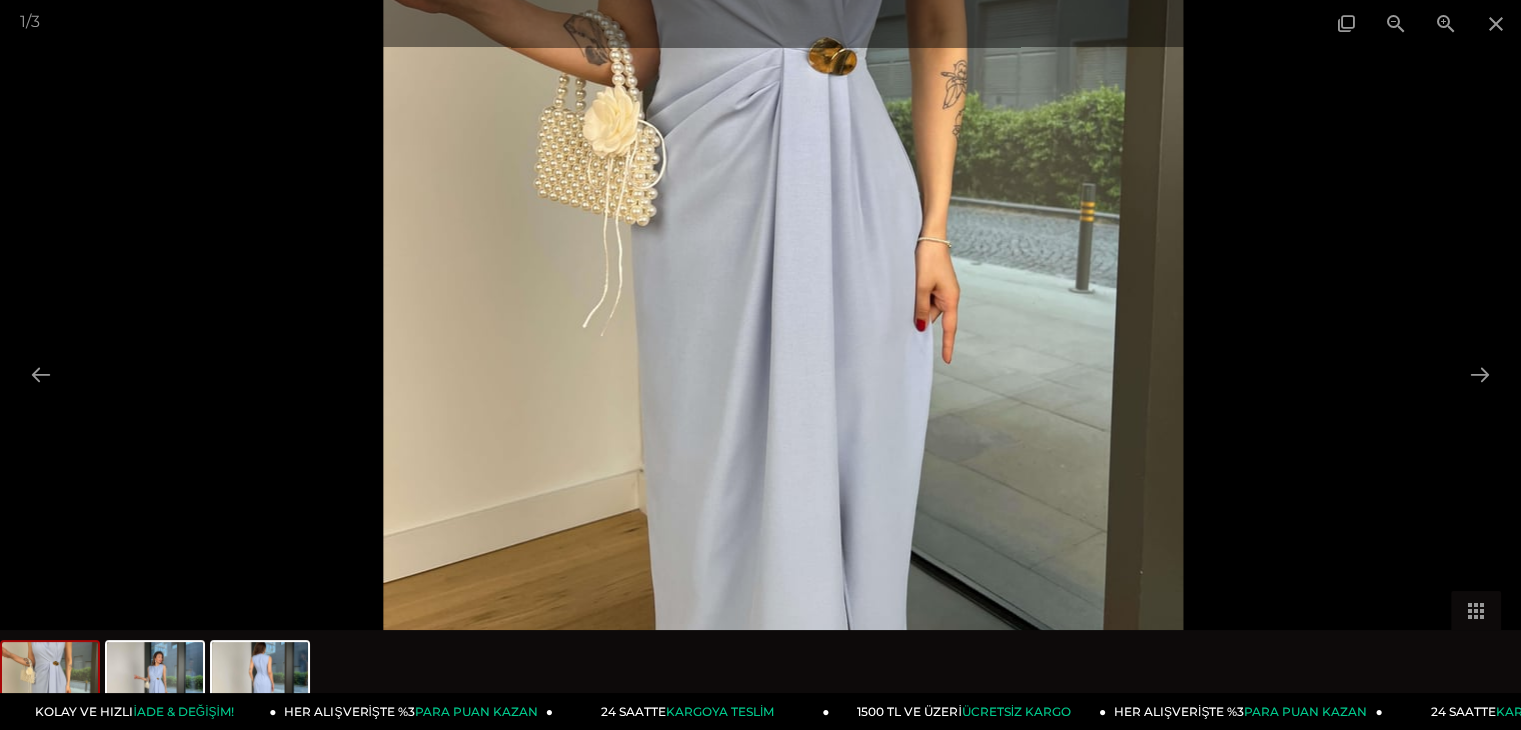 click at bounding box center [783, 197] 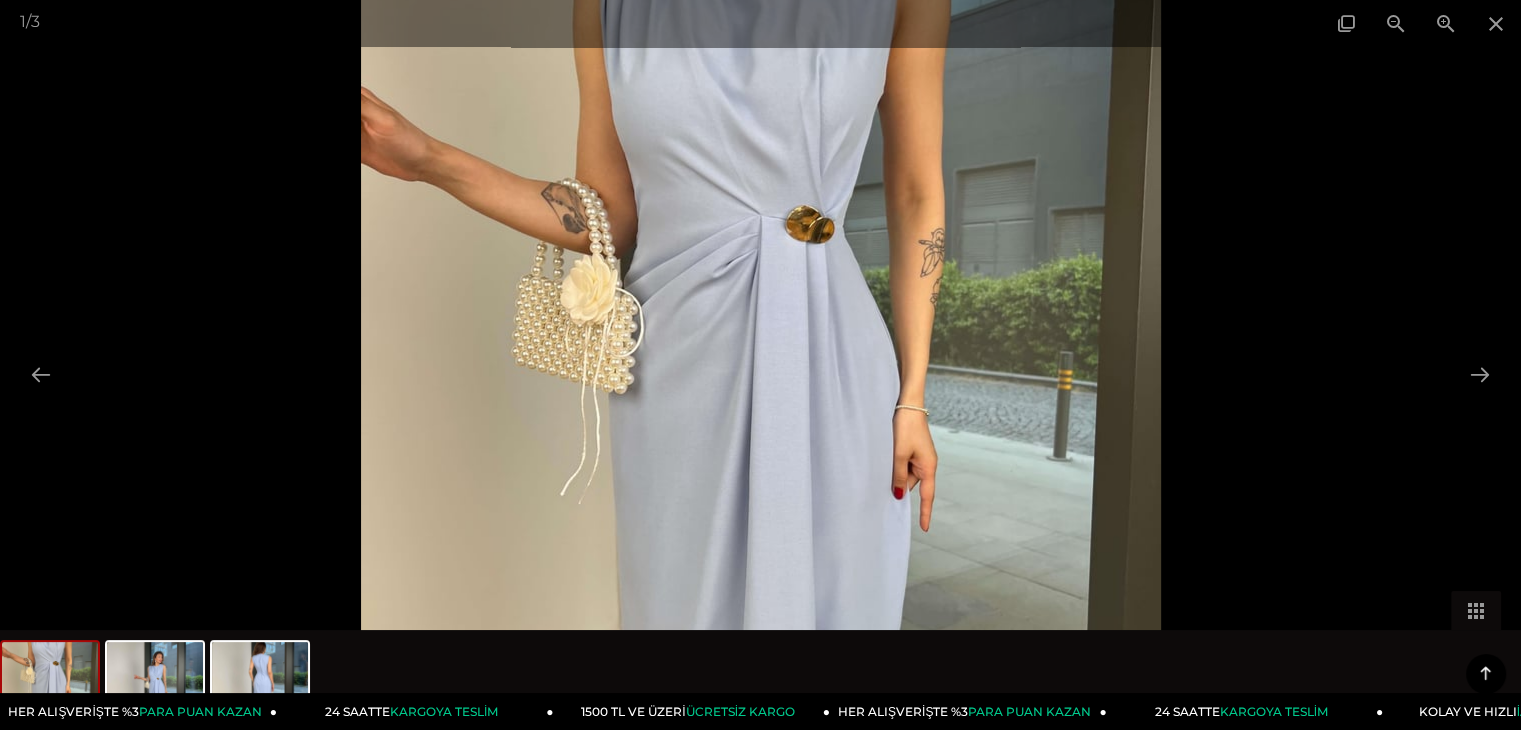 click at bounding box center (634, 197) 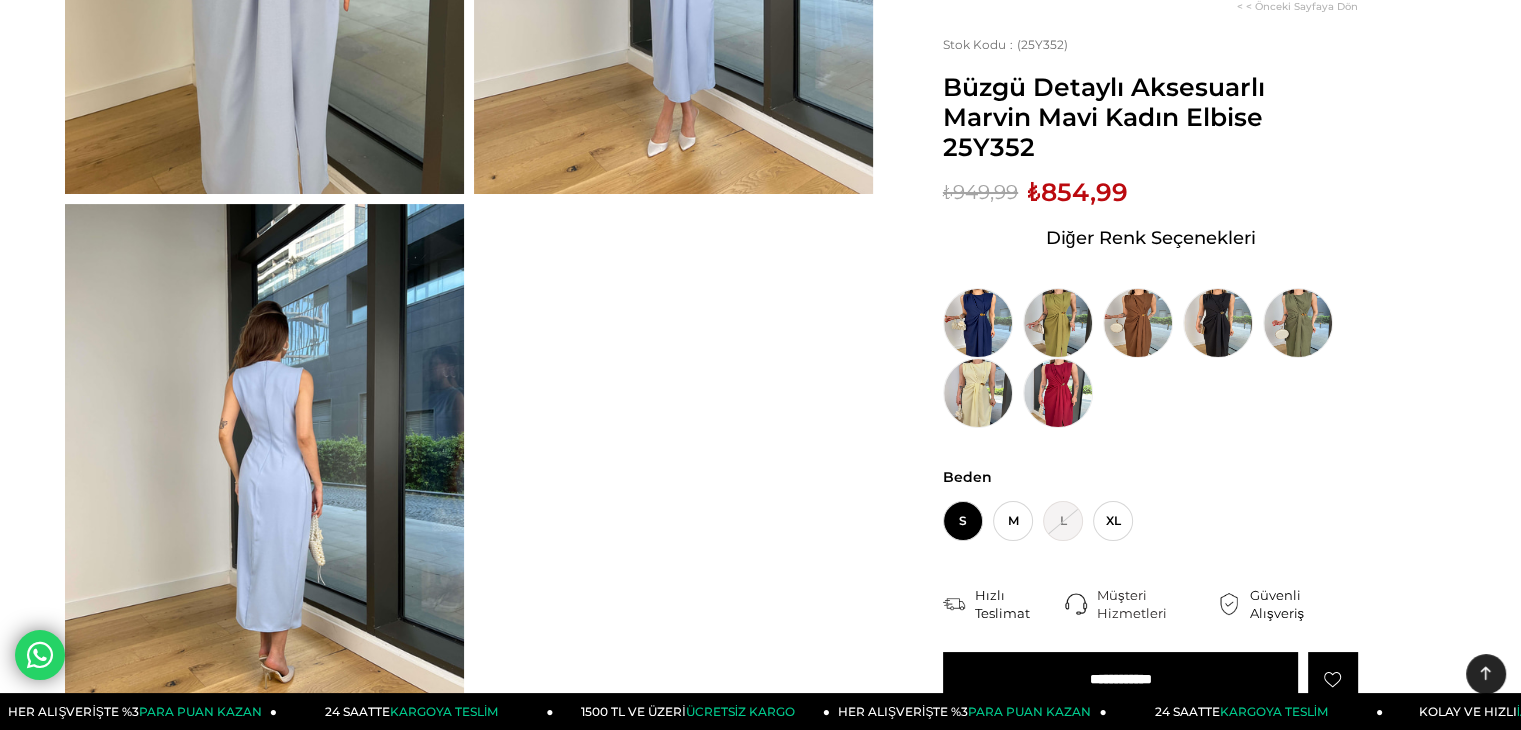 scroll, scrollTop: 200, scrollLeft: 0, axis: vertical 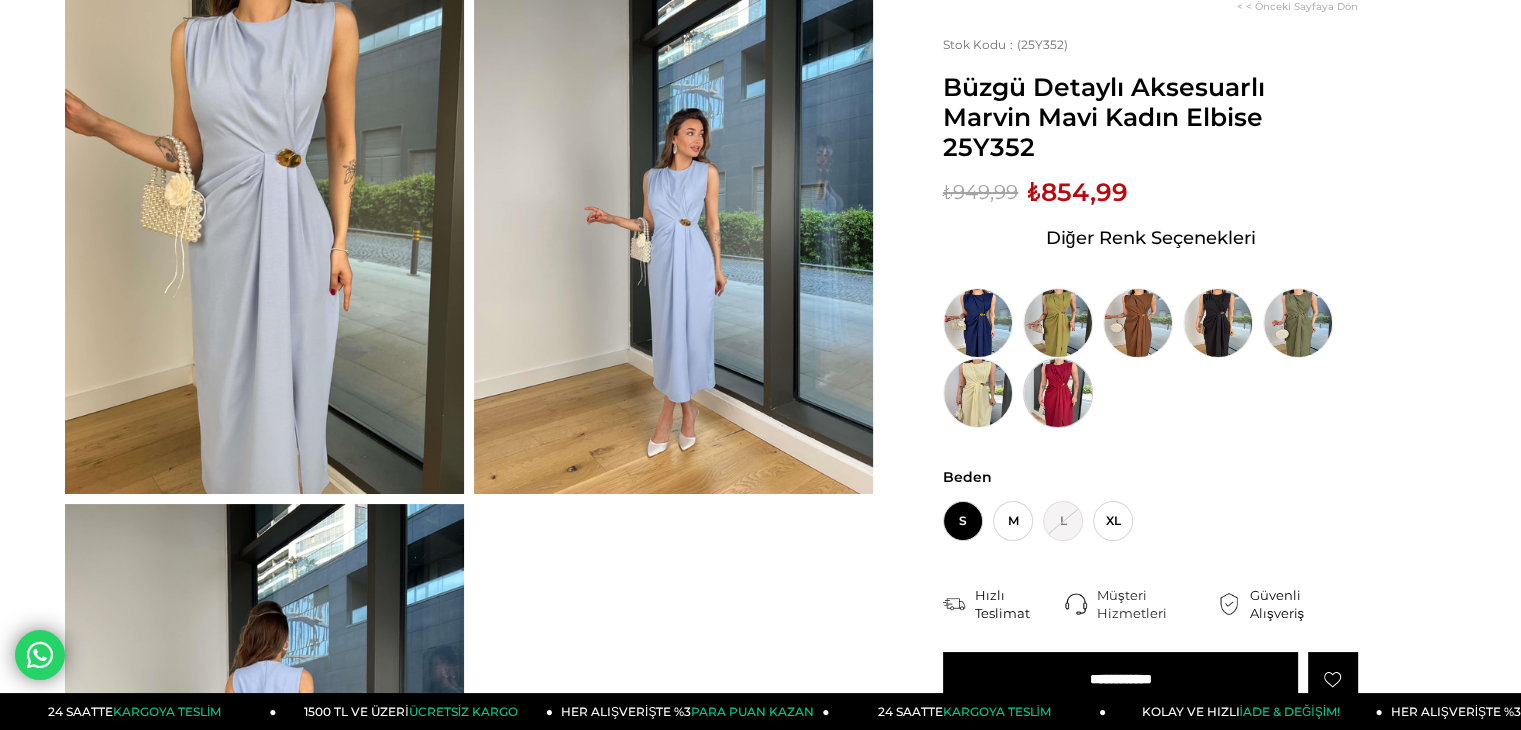 click at bounding box center [1058, 393] 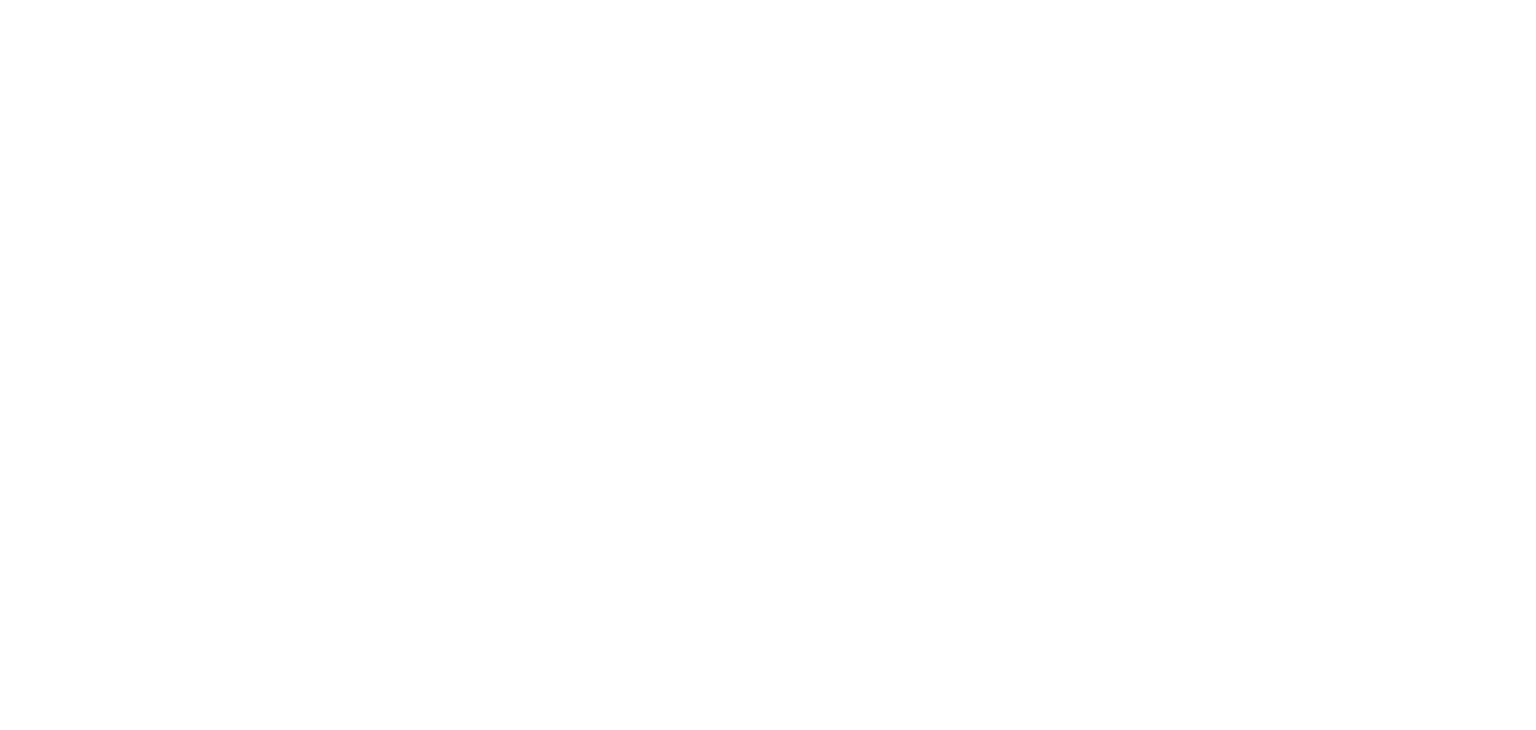 scroll, scrollTop: 0, scrollLeft: 0, axis: both 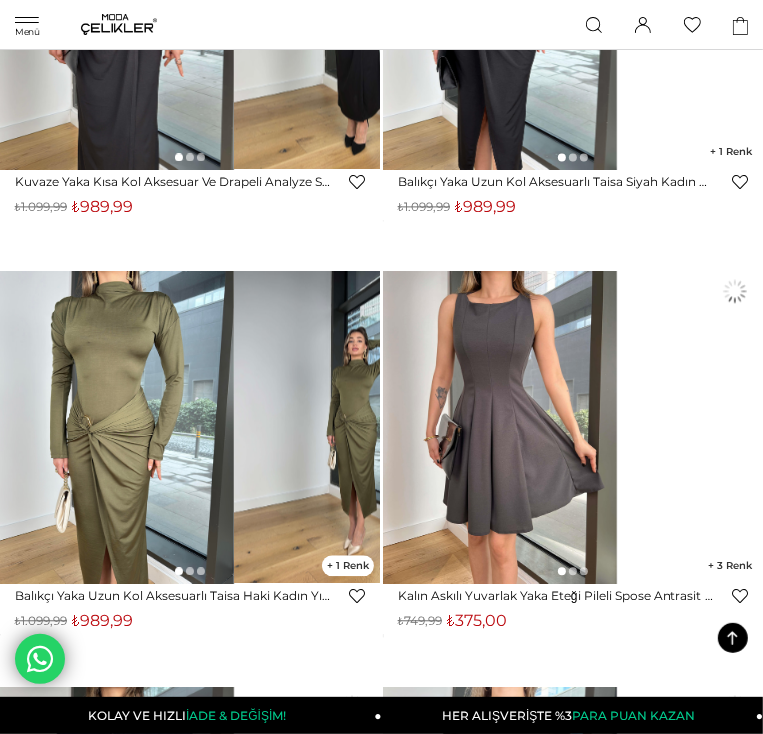 click on "6" at bounding box center (426, 3656) 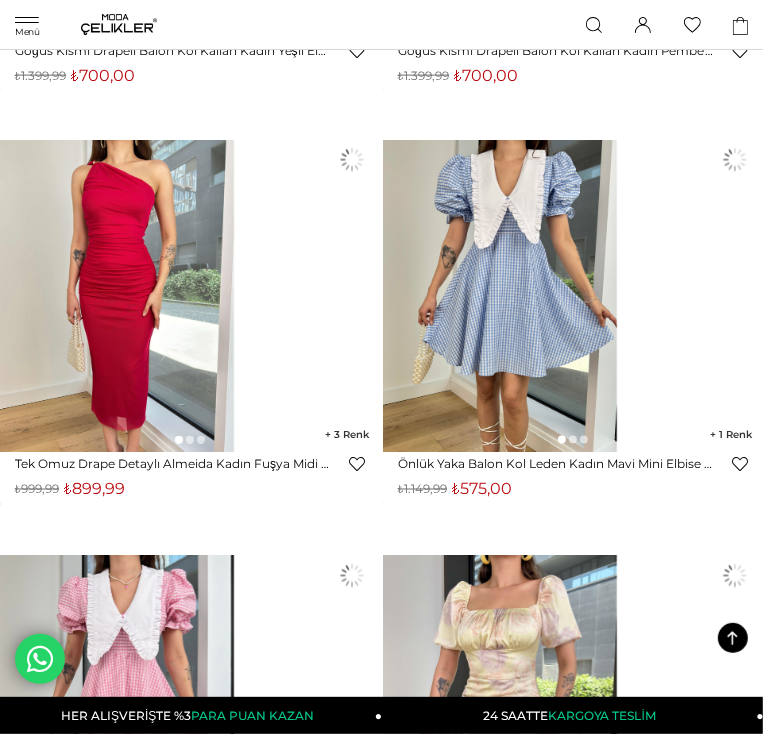 scroll, scrollTop: 13500, scrollLeft: 0, axis: vertical 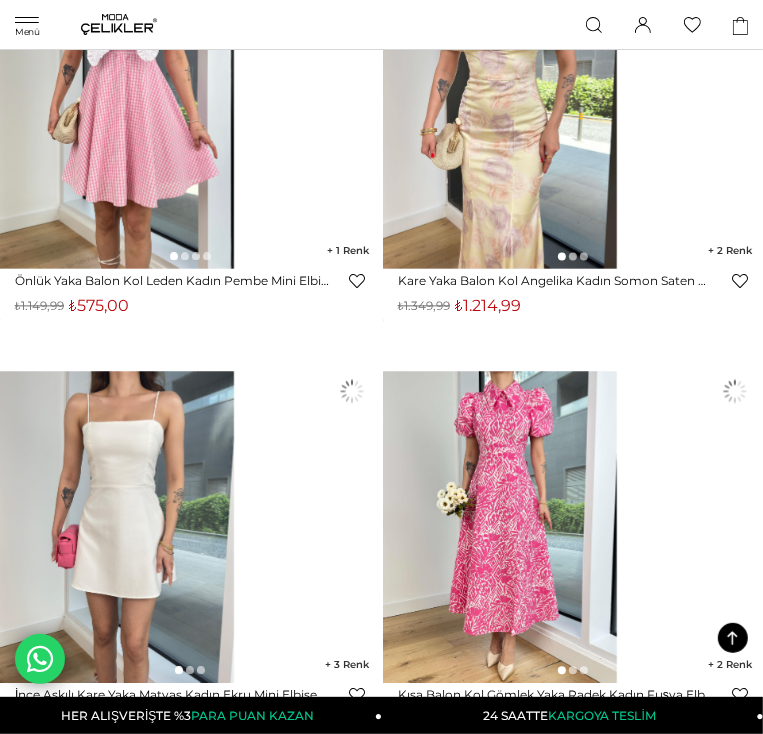 click on "7" at bounding box center [426, 3341] 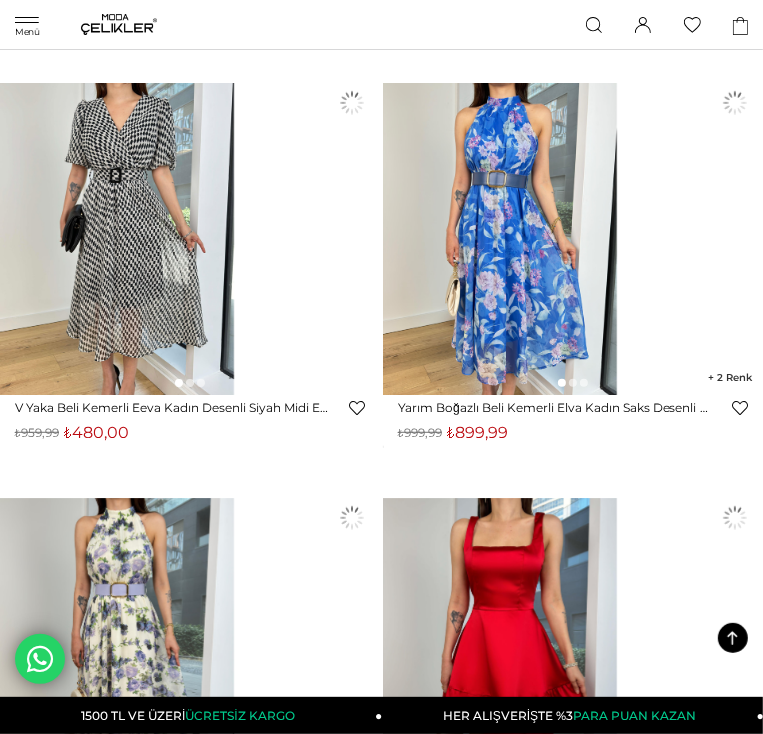 scroll, scrollTop: 4800, scrollLeft: 0, axis: vertical 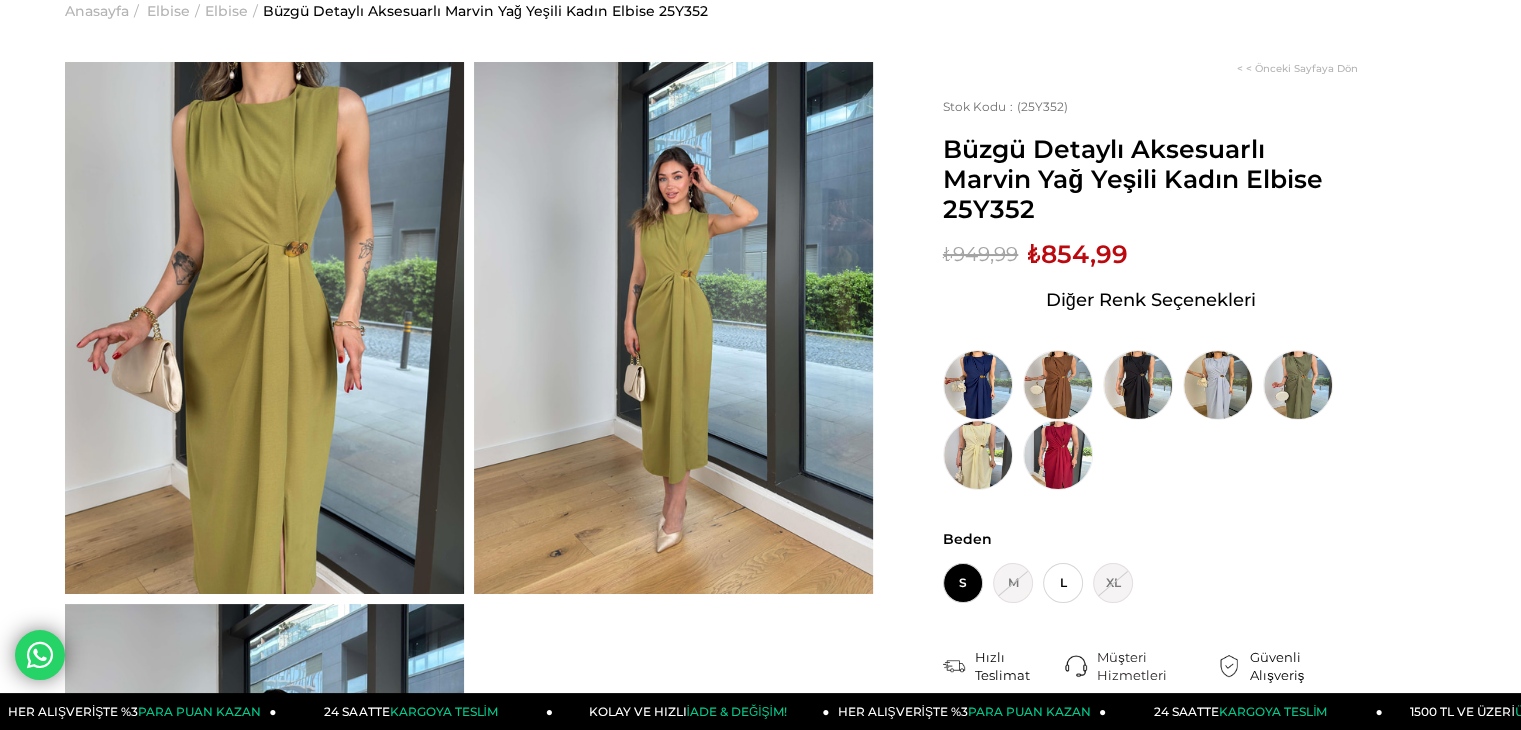 click at bounding box center [264, 328] 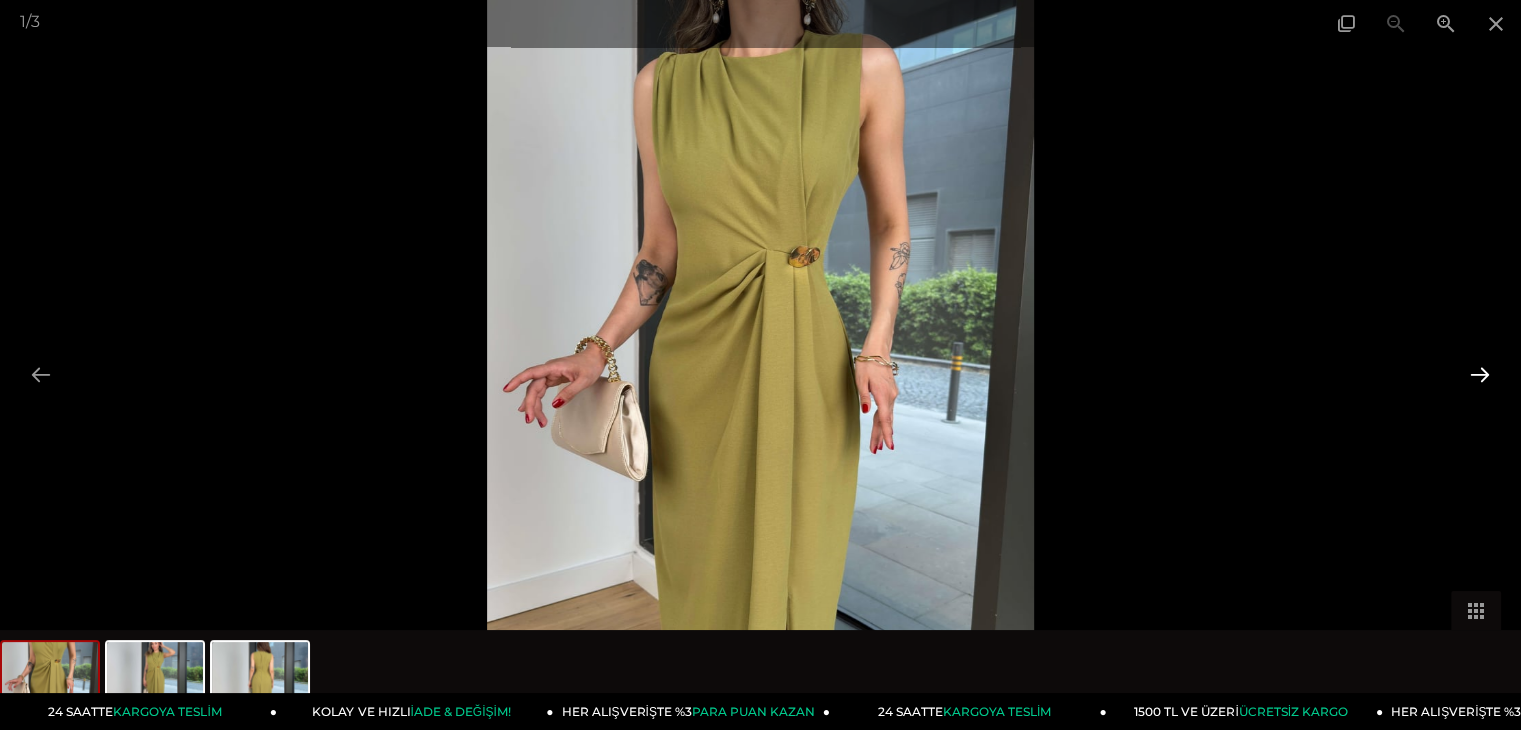 click at bounding box center [1480, 374] 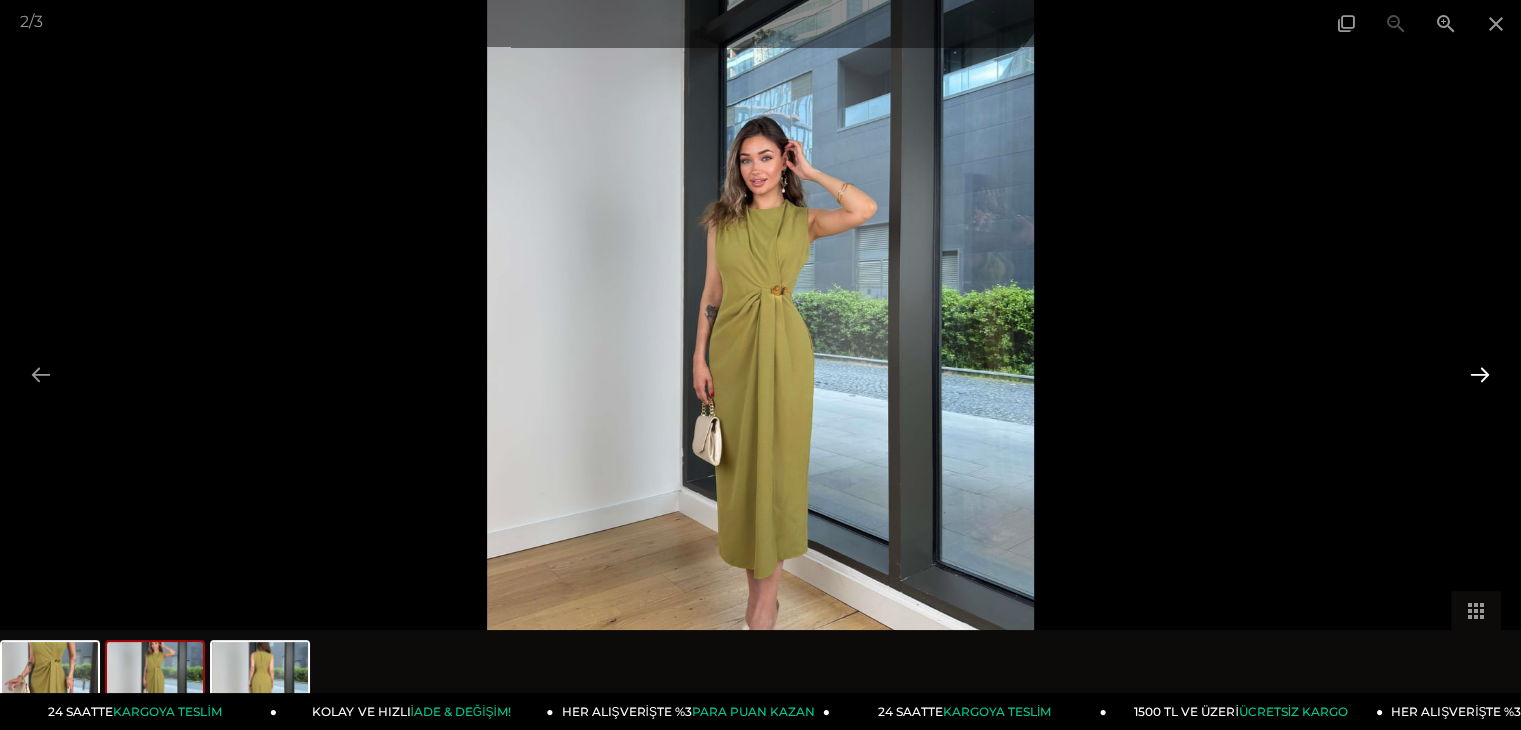 click at bounding box center [1480, 374] 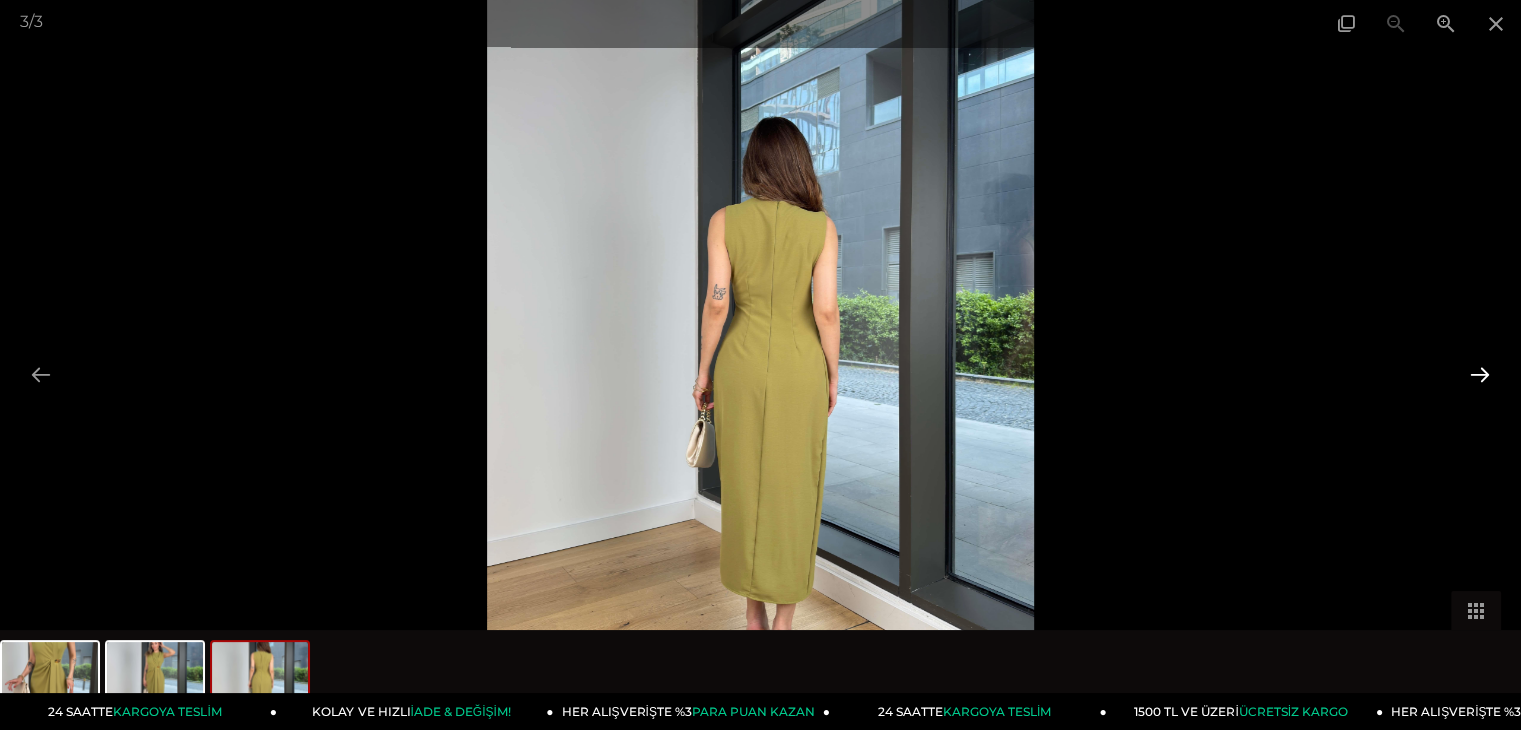 click at bounding box center (1480, 374) 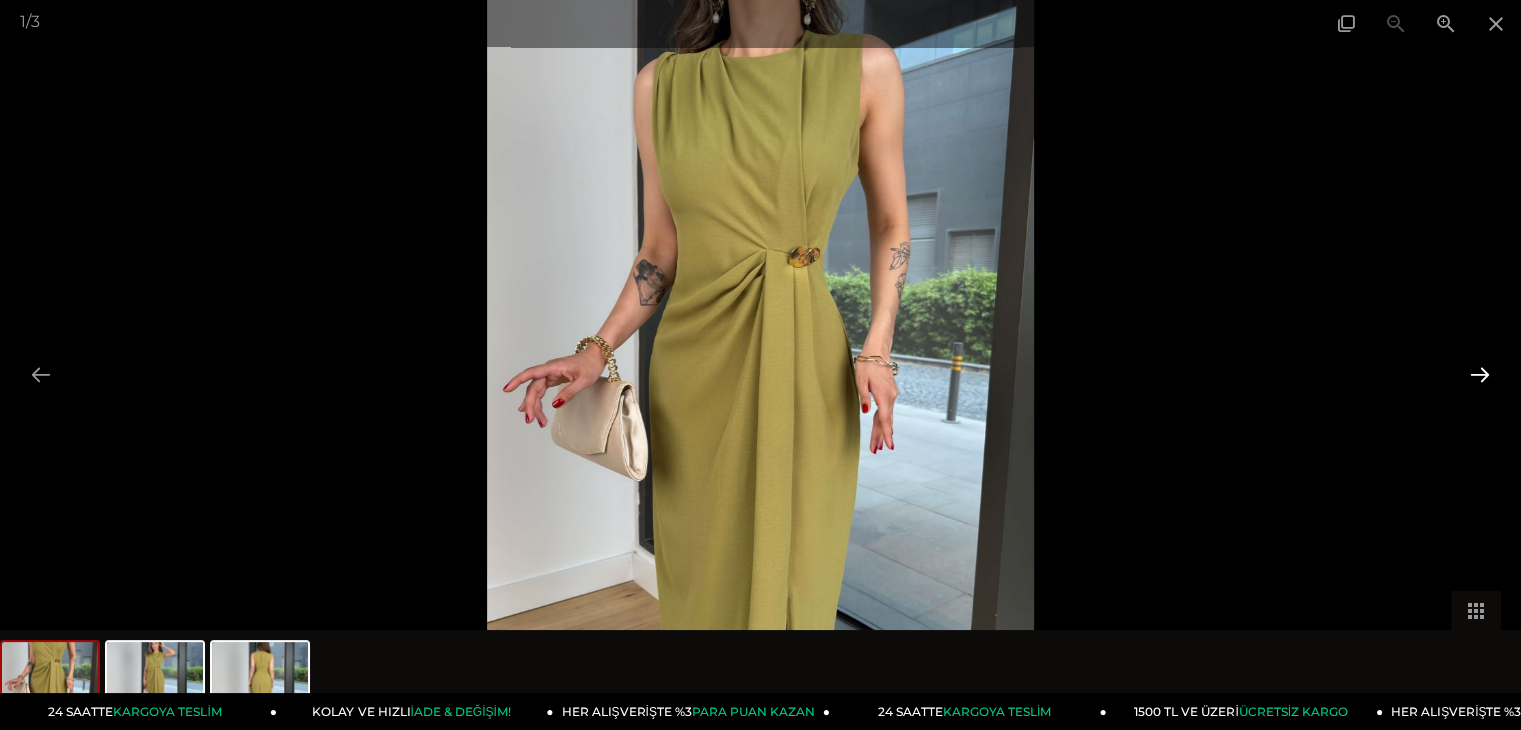 click at bounding box center [1480, 374] 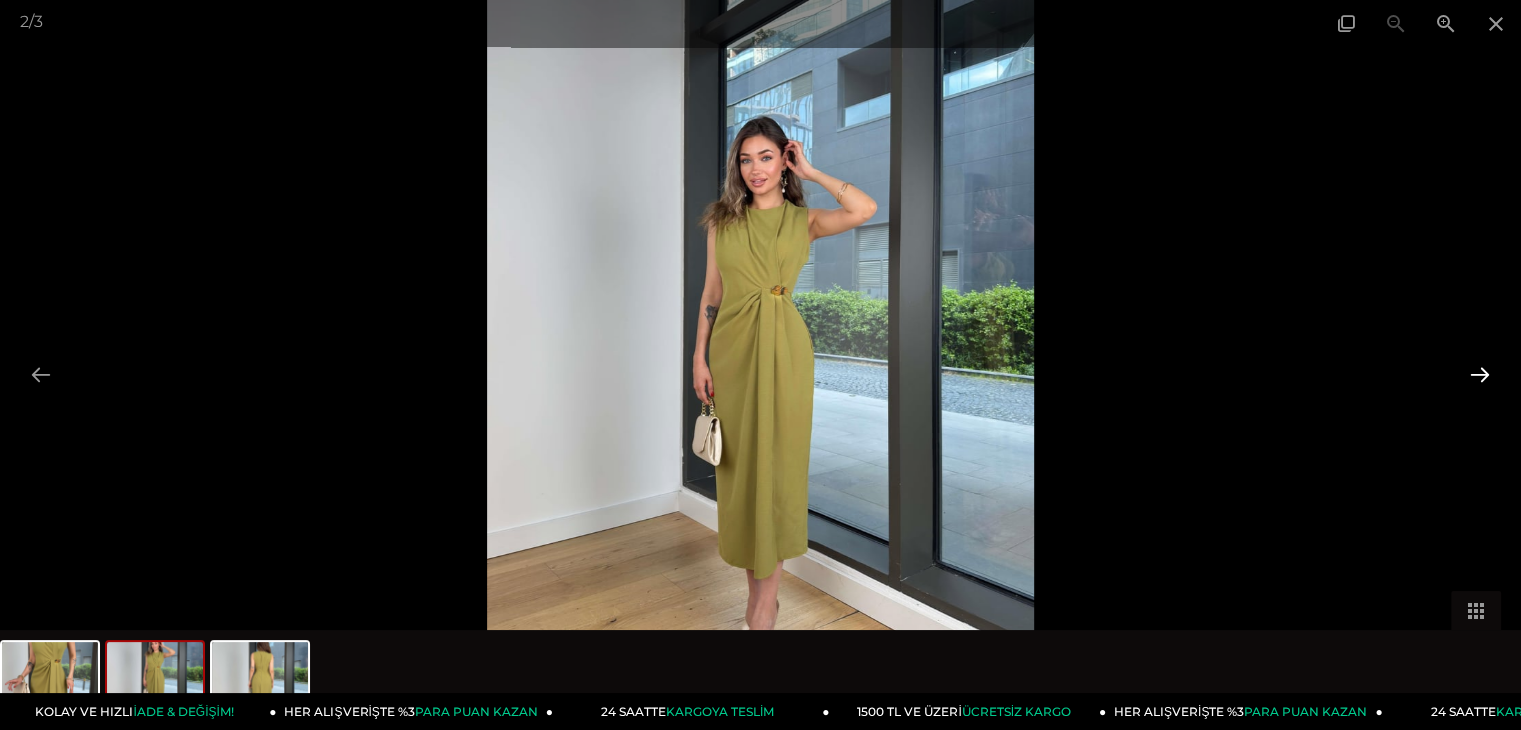click at bounding box center [1480, 374] 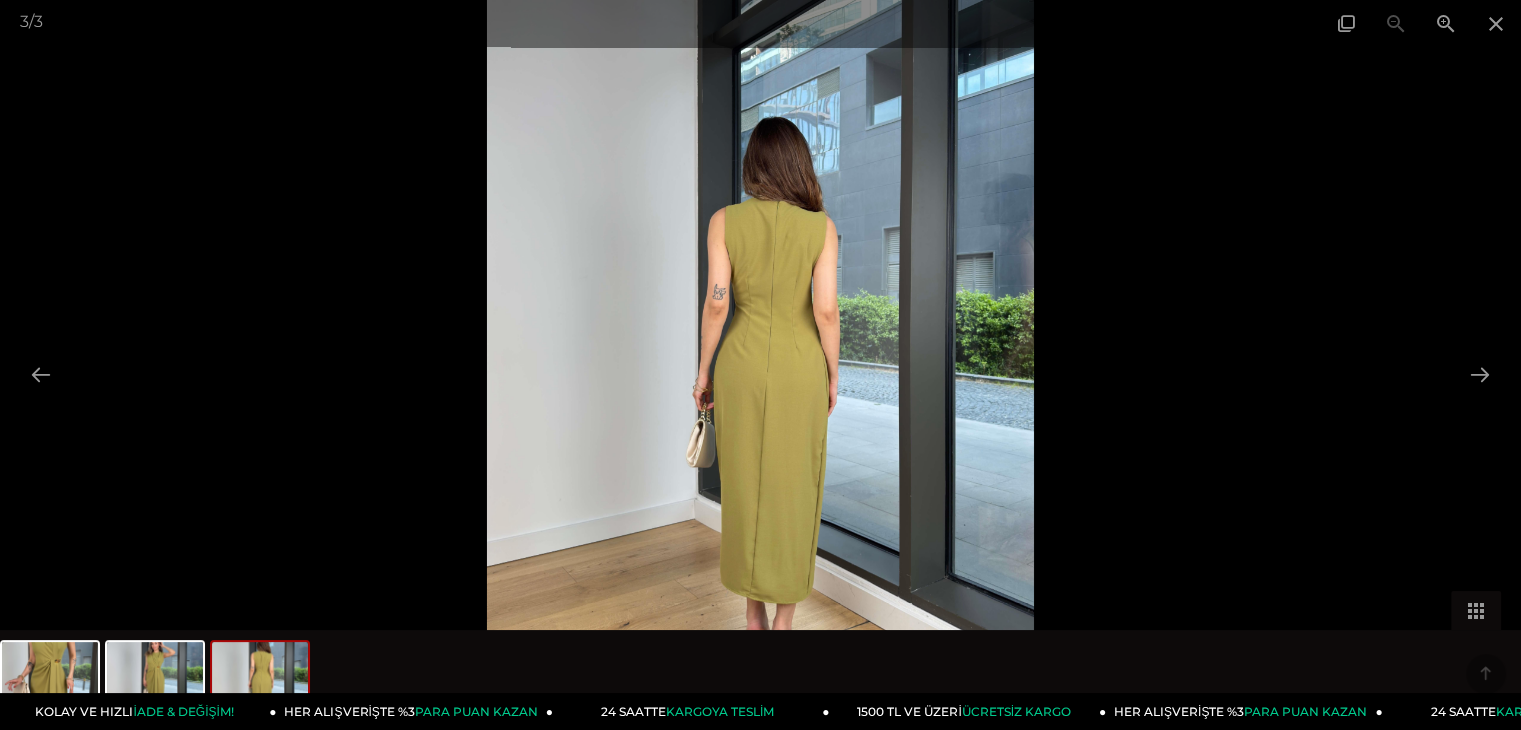 scroll, scrollTop: 300, scrollLeft: 0, axis: vertical 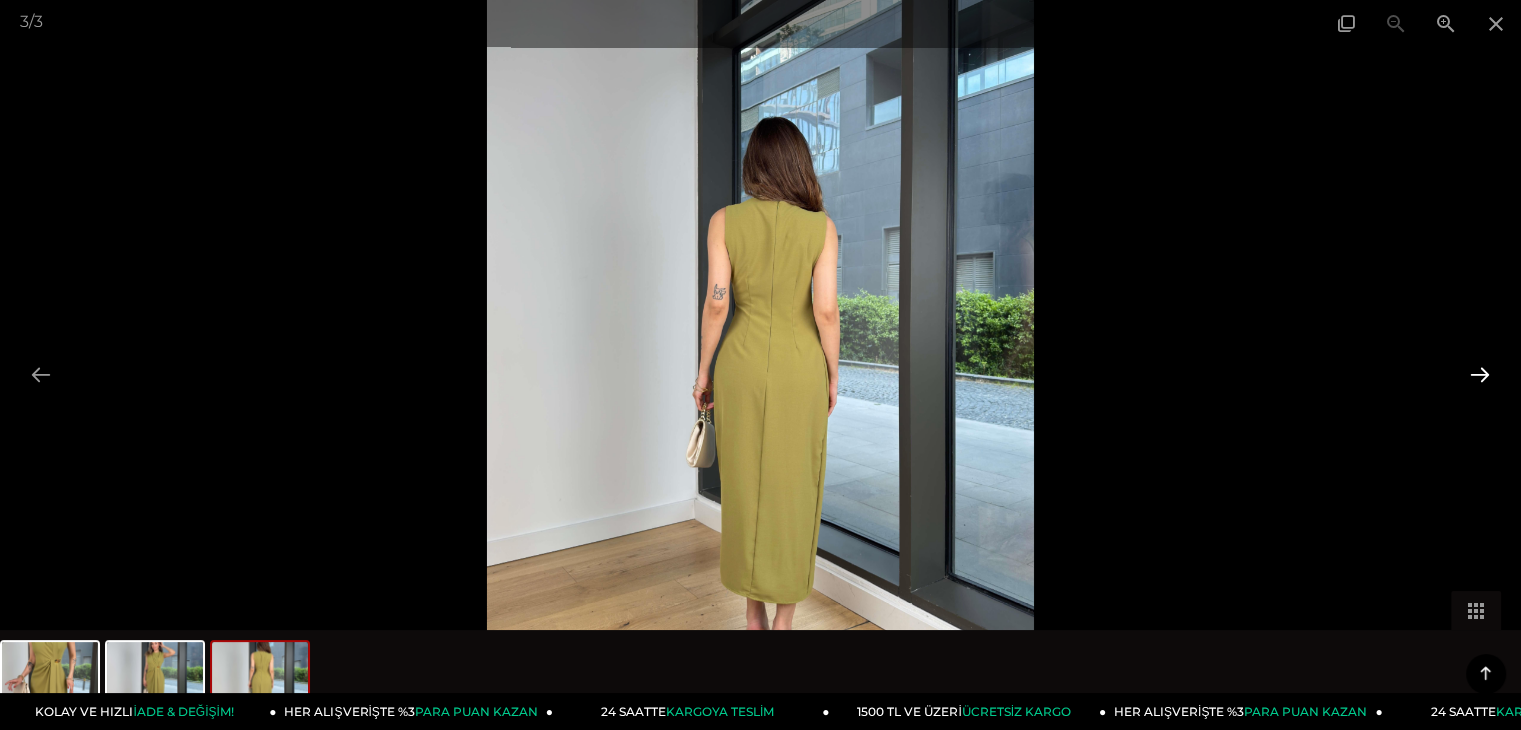 click at bounding box center [1480, 374] 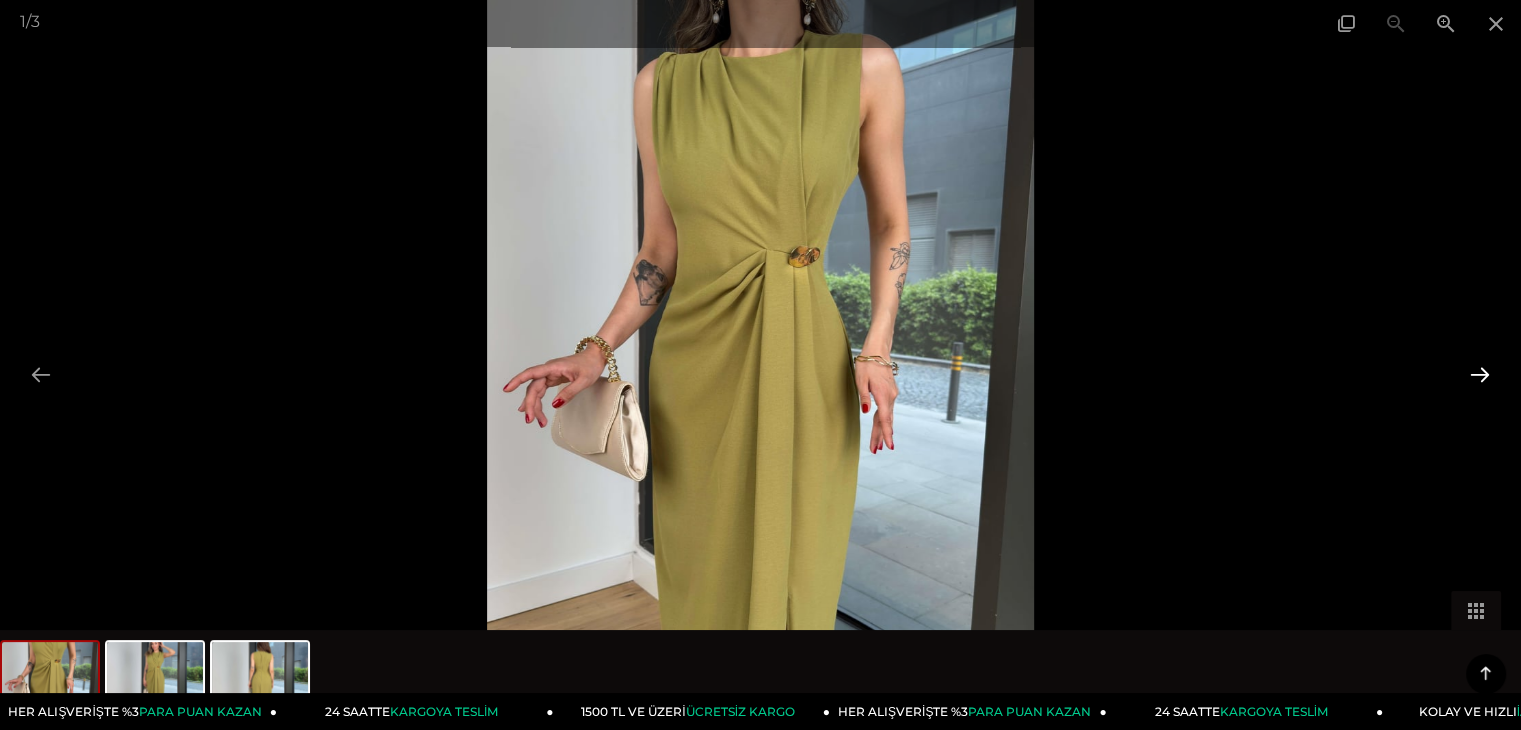 click at bounding box center (1480, 374) 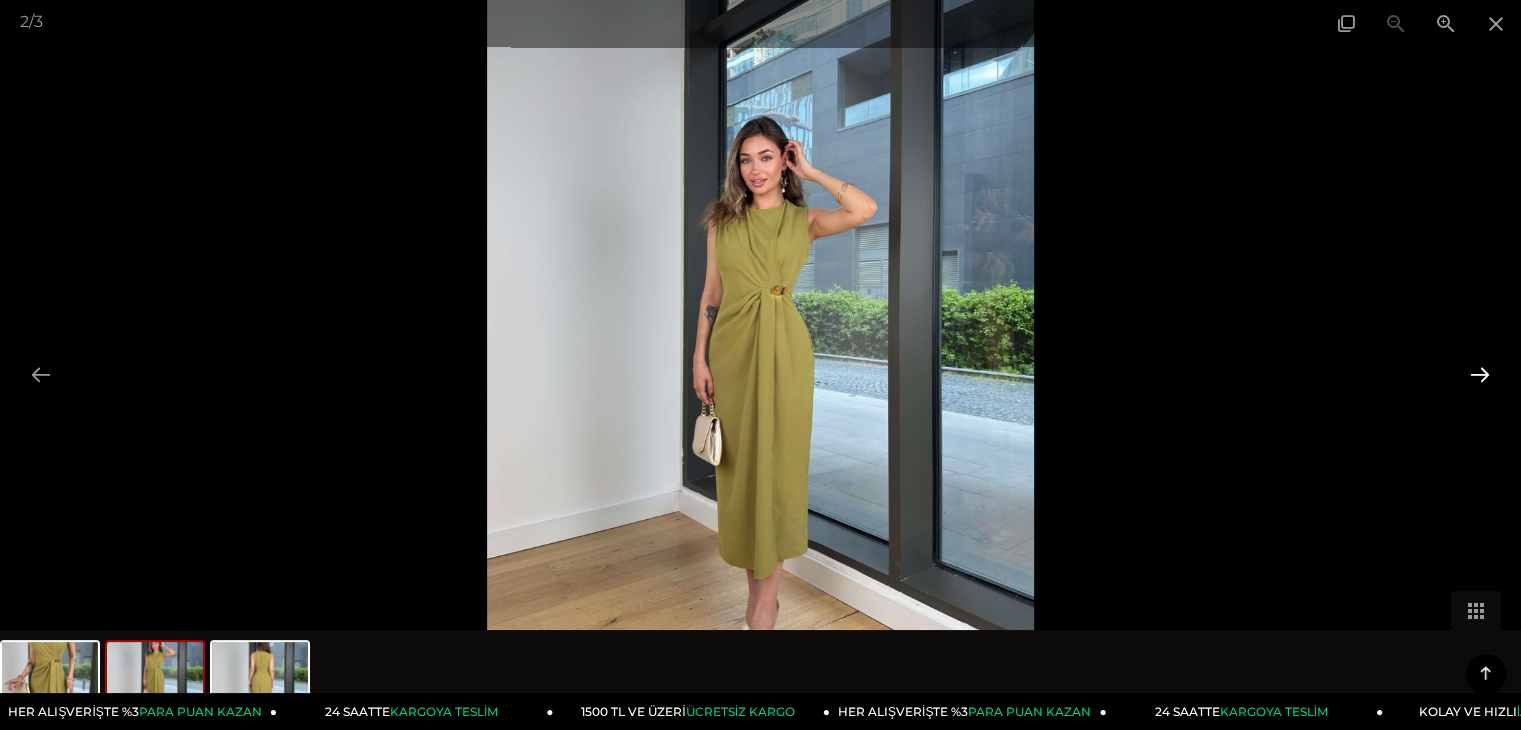 click at bounding box center [1480, 374] 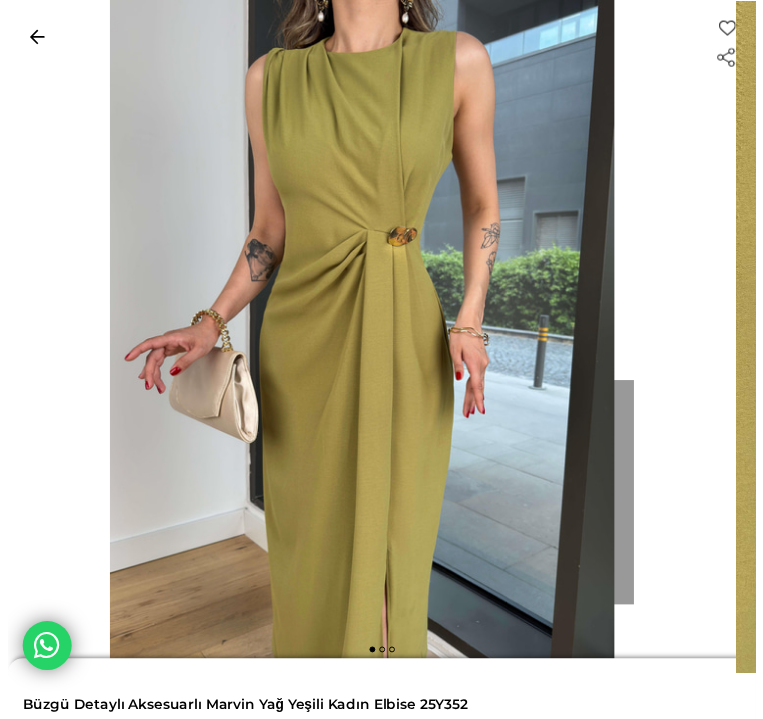 scroll, scrollTop: 0, scrollLeft: 0, axis: both 